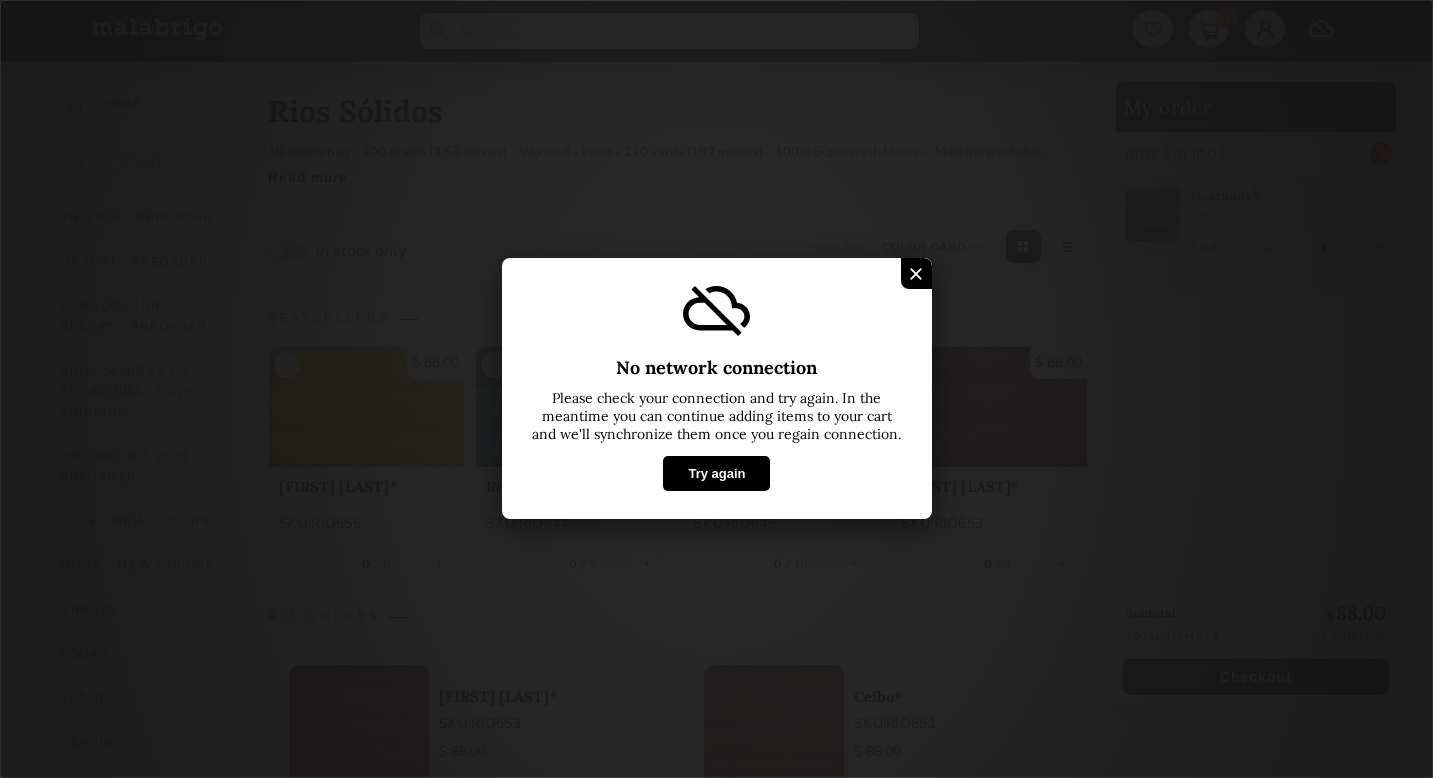 select on "INDEX" 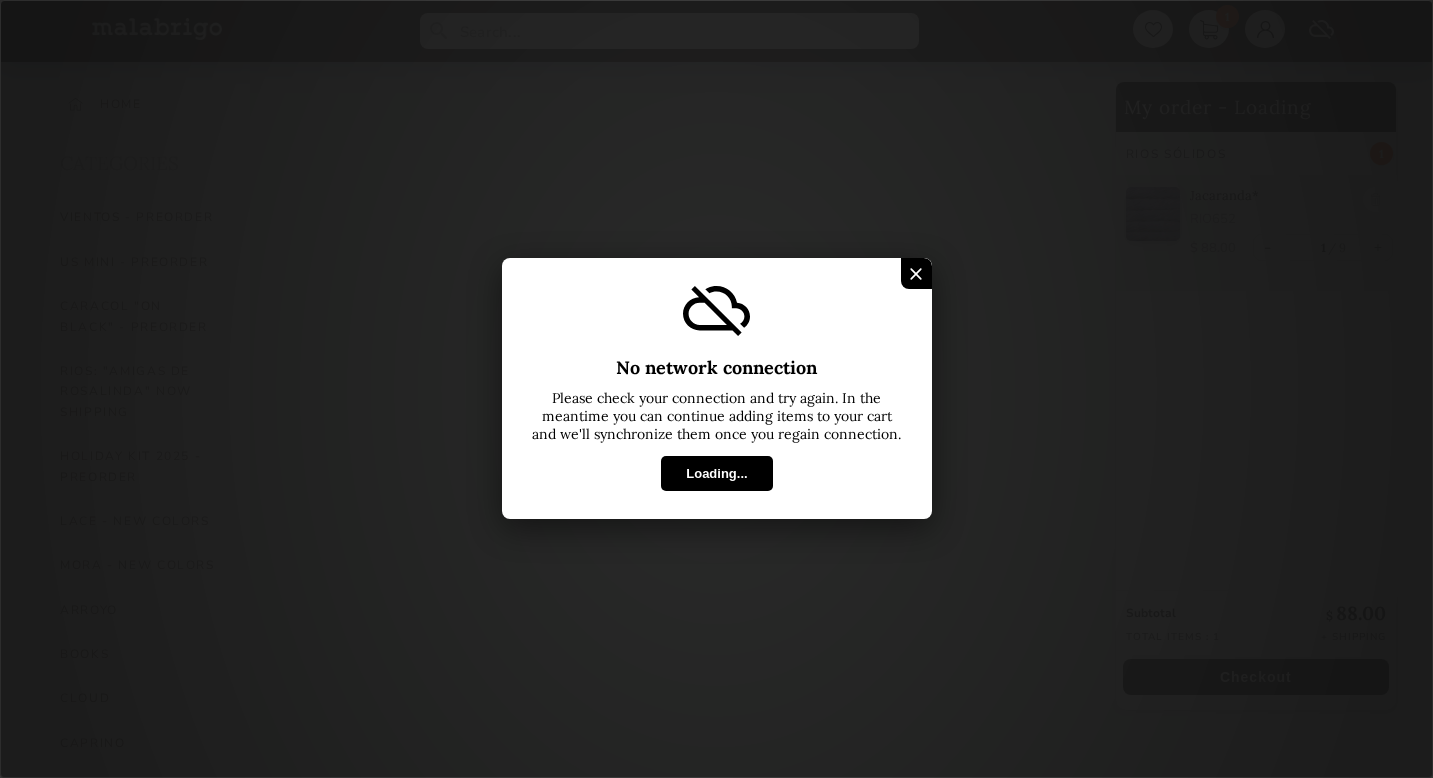 click at bounding box center [916, 274] 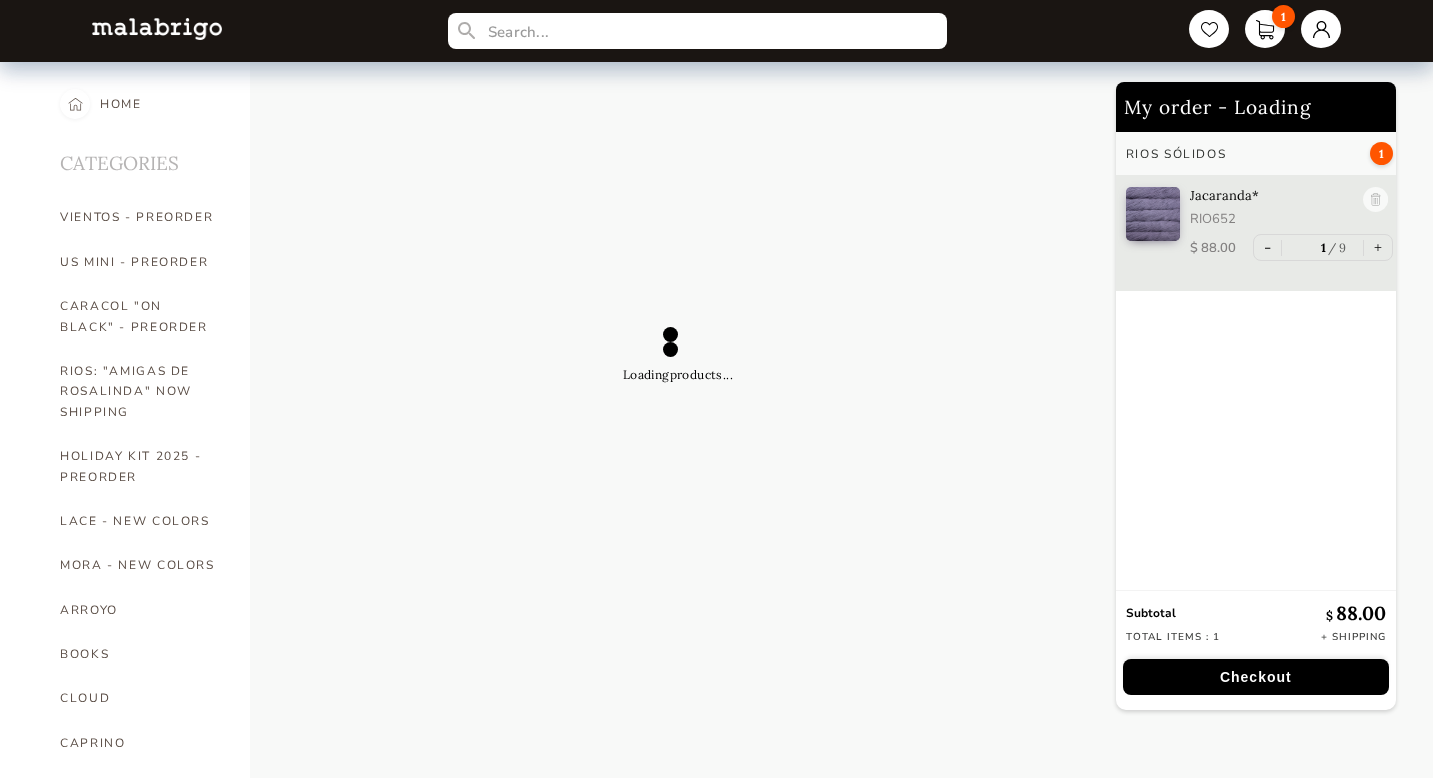 select on "INDEX" 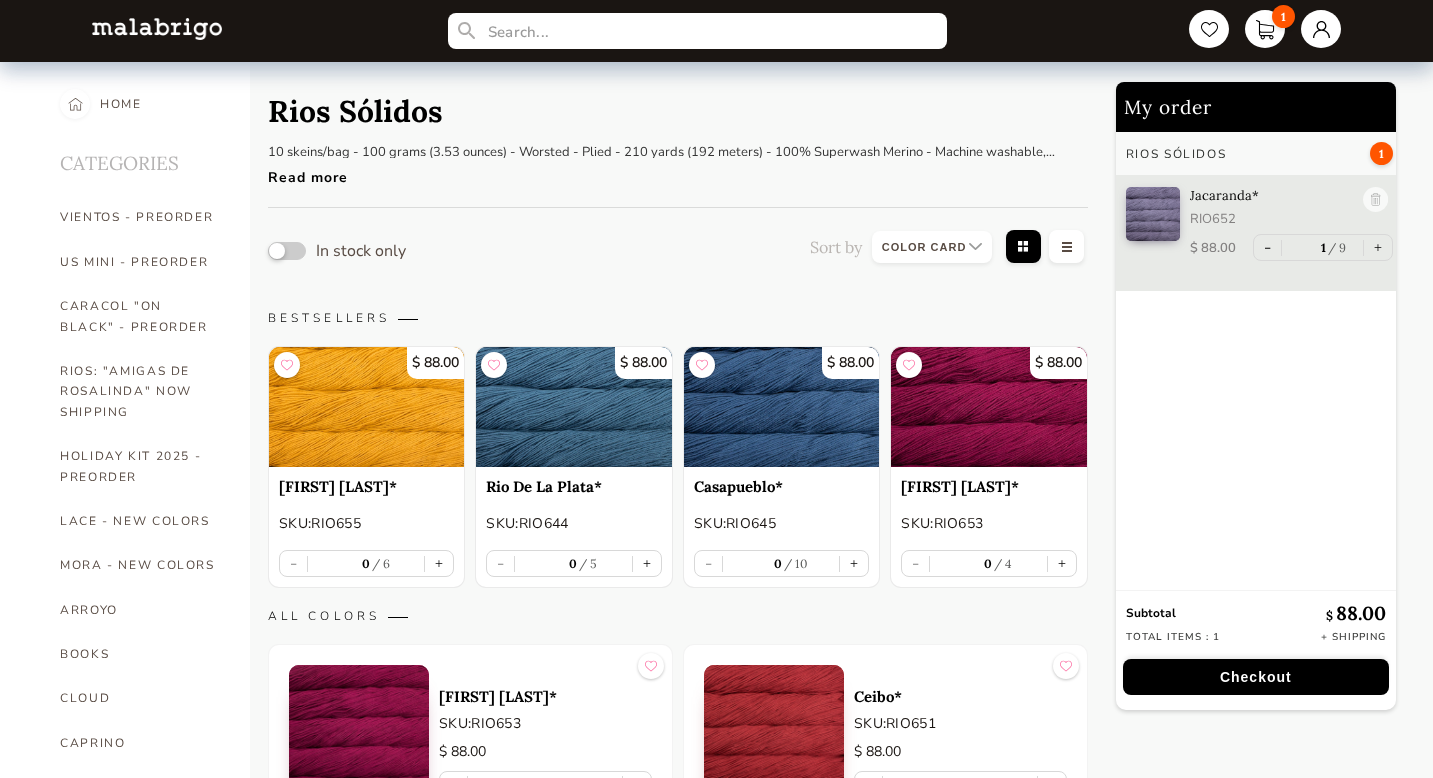 click on "1" at bounding box center [1381, 153] 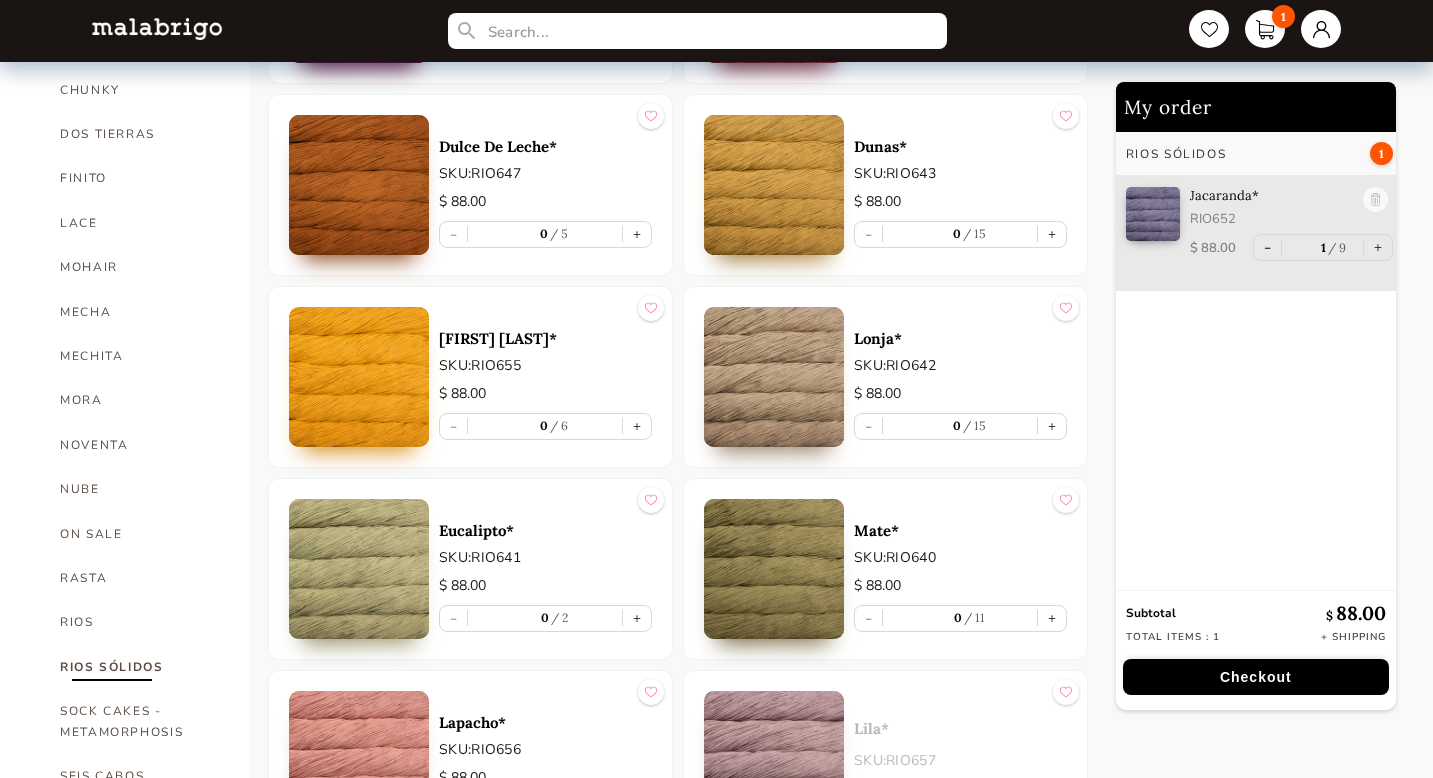 scroll, scrollTop: 744, scrollLeft: 0, axis: vertical 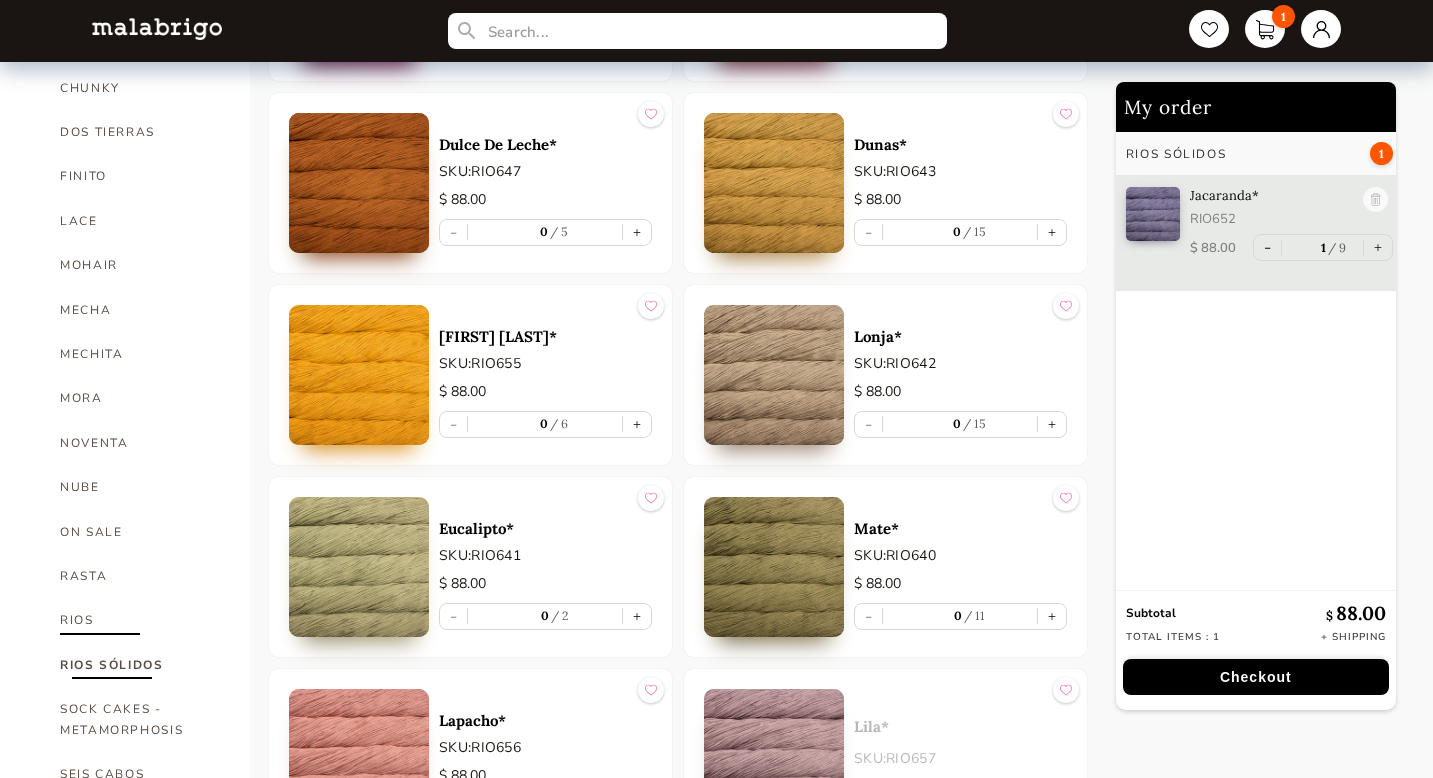 click on "RIOS" at bounding box center (140, 620) 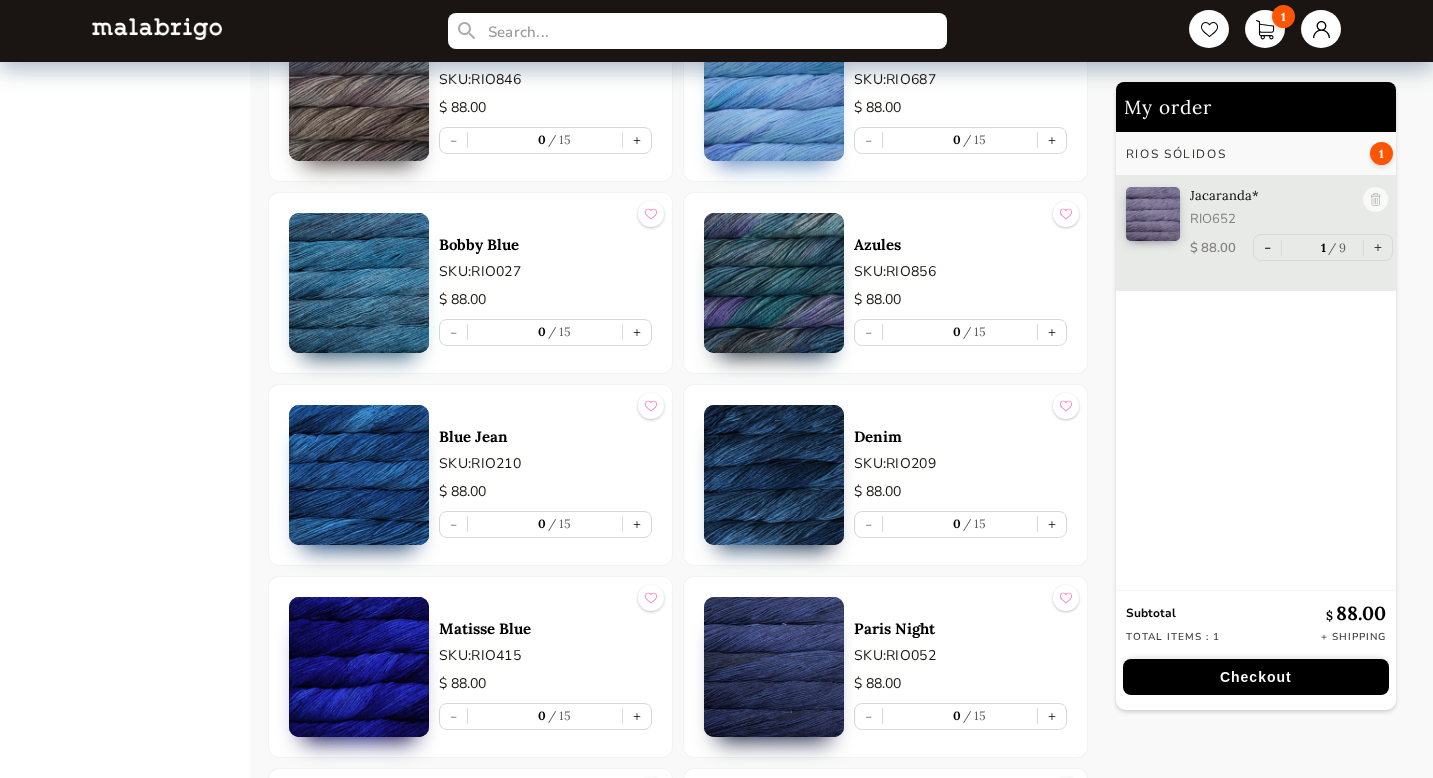 scroll, scrollTop: 3737, scrollLeft: 0, axis: vertical 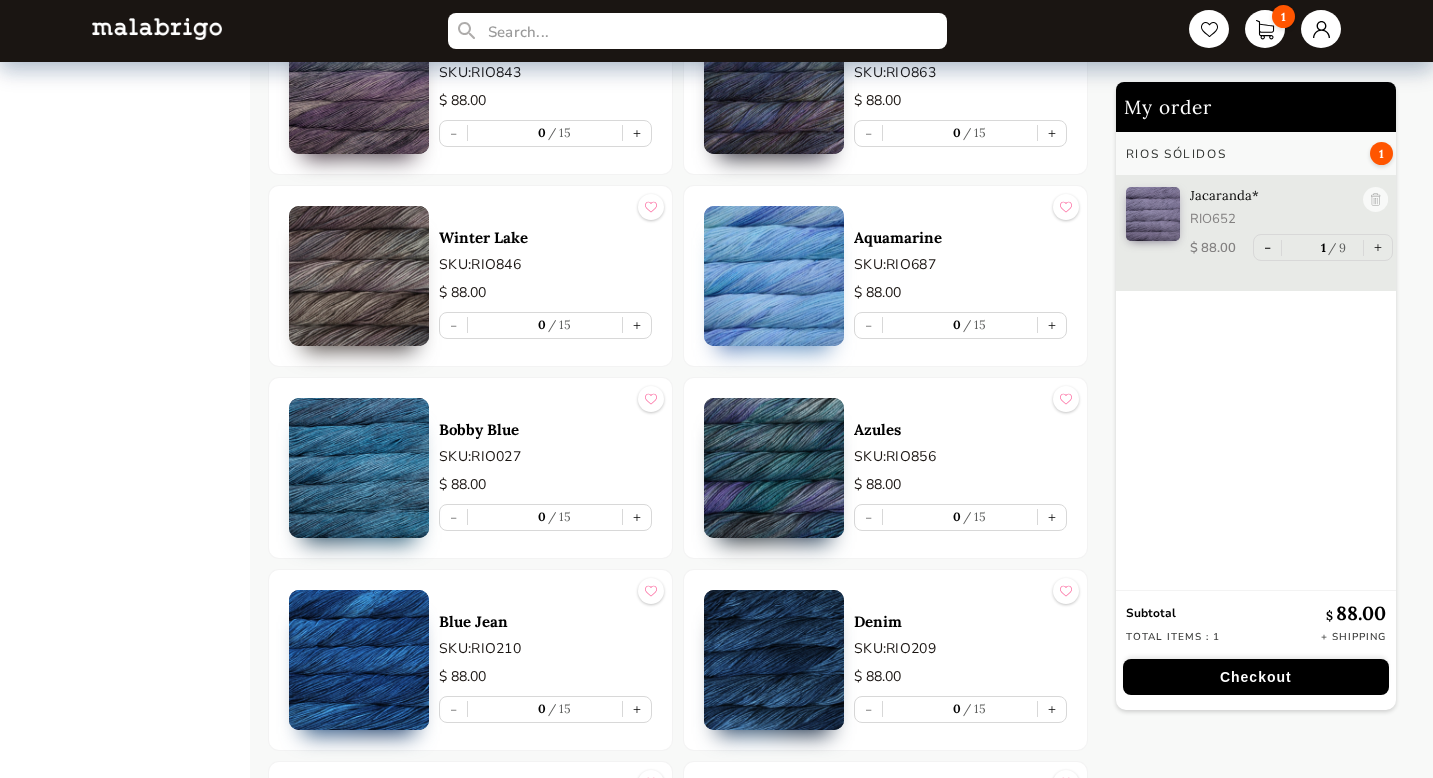 click on "1" at bounding box center [717, 31] 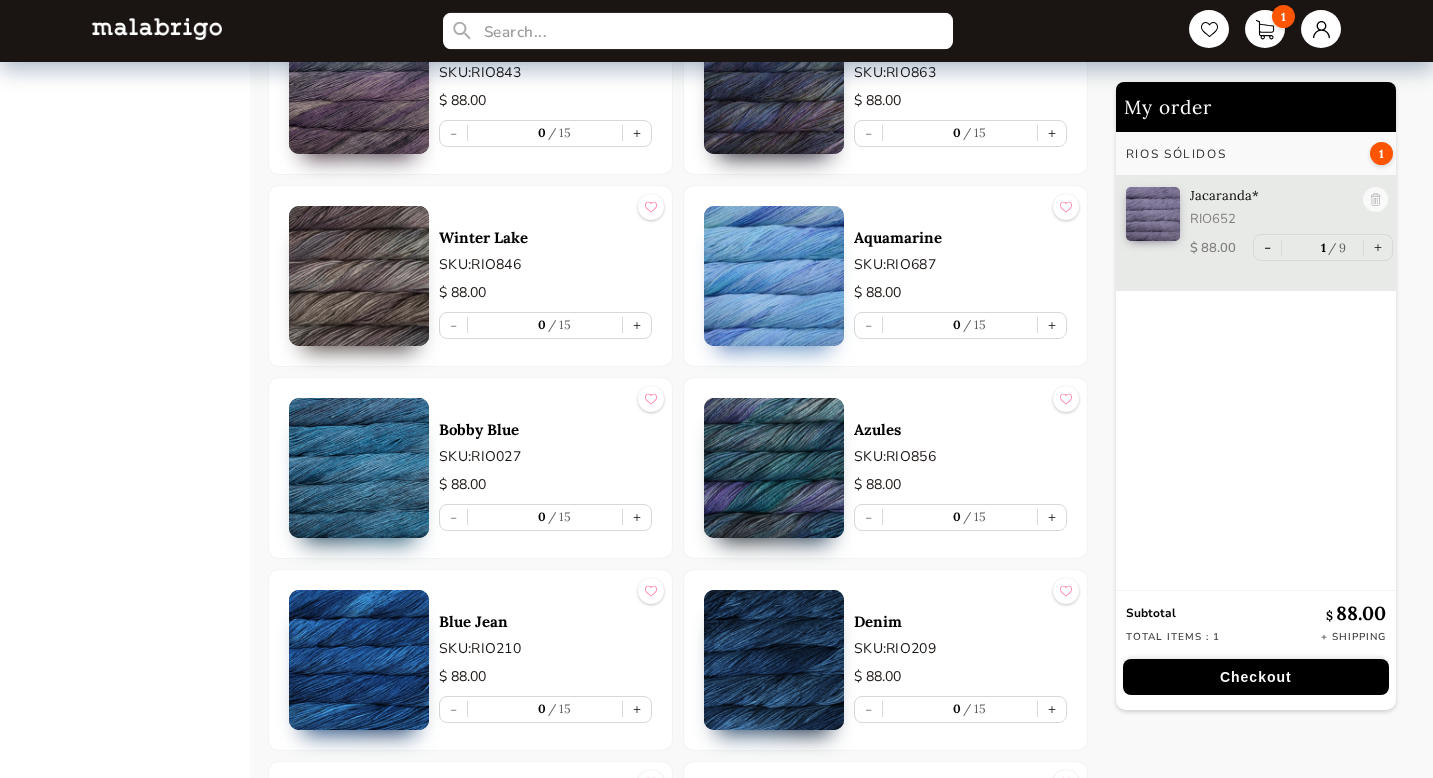 click at bounding box center [698, 31] 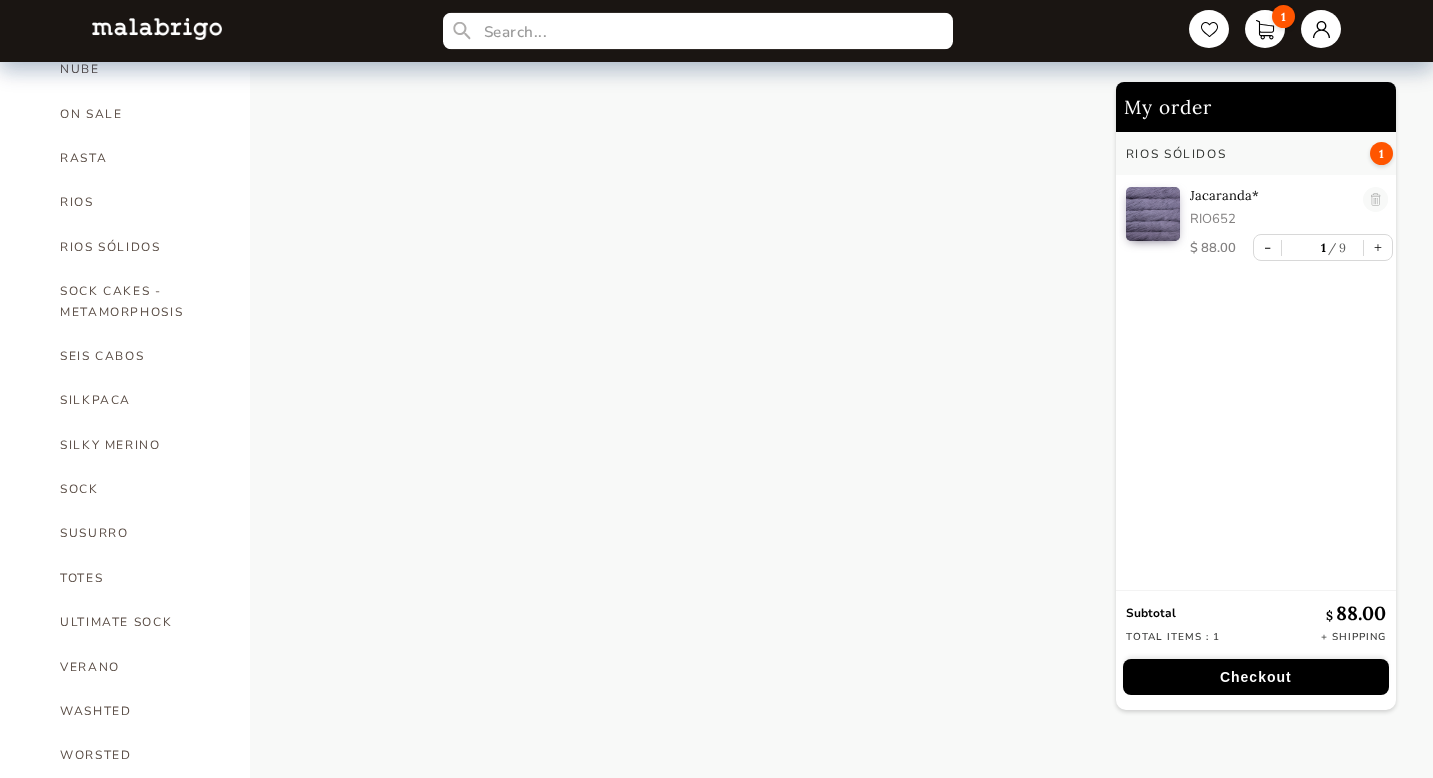 scroll, scrollTop: 1161, scrollLeft: 0, axis: vertical 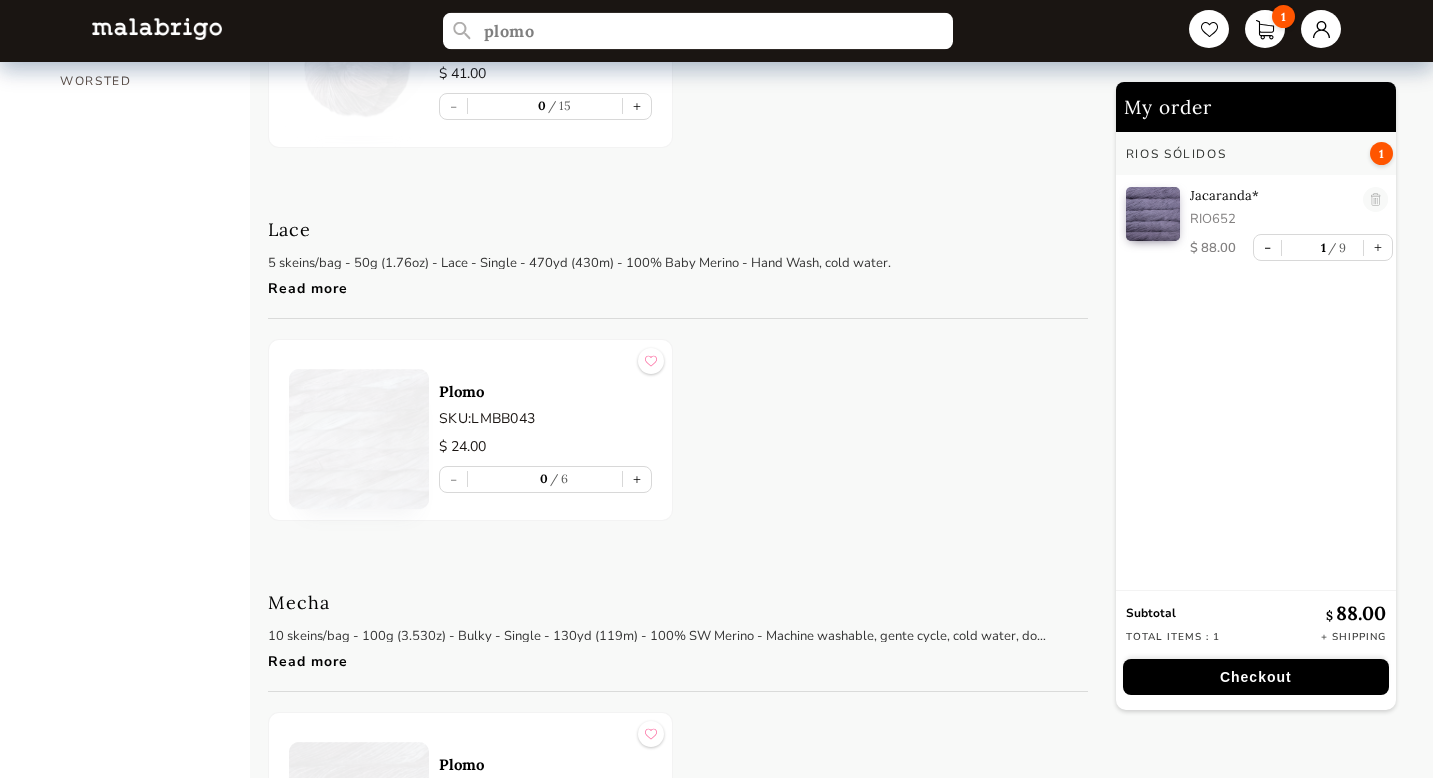 drag, startPoint x: 569, startPoint y: 26, endPoint x: 462, endPoint y: 25, distance: 107.00467 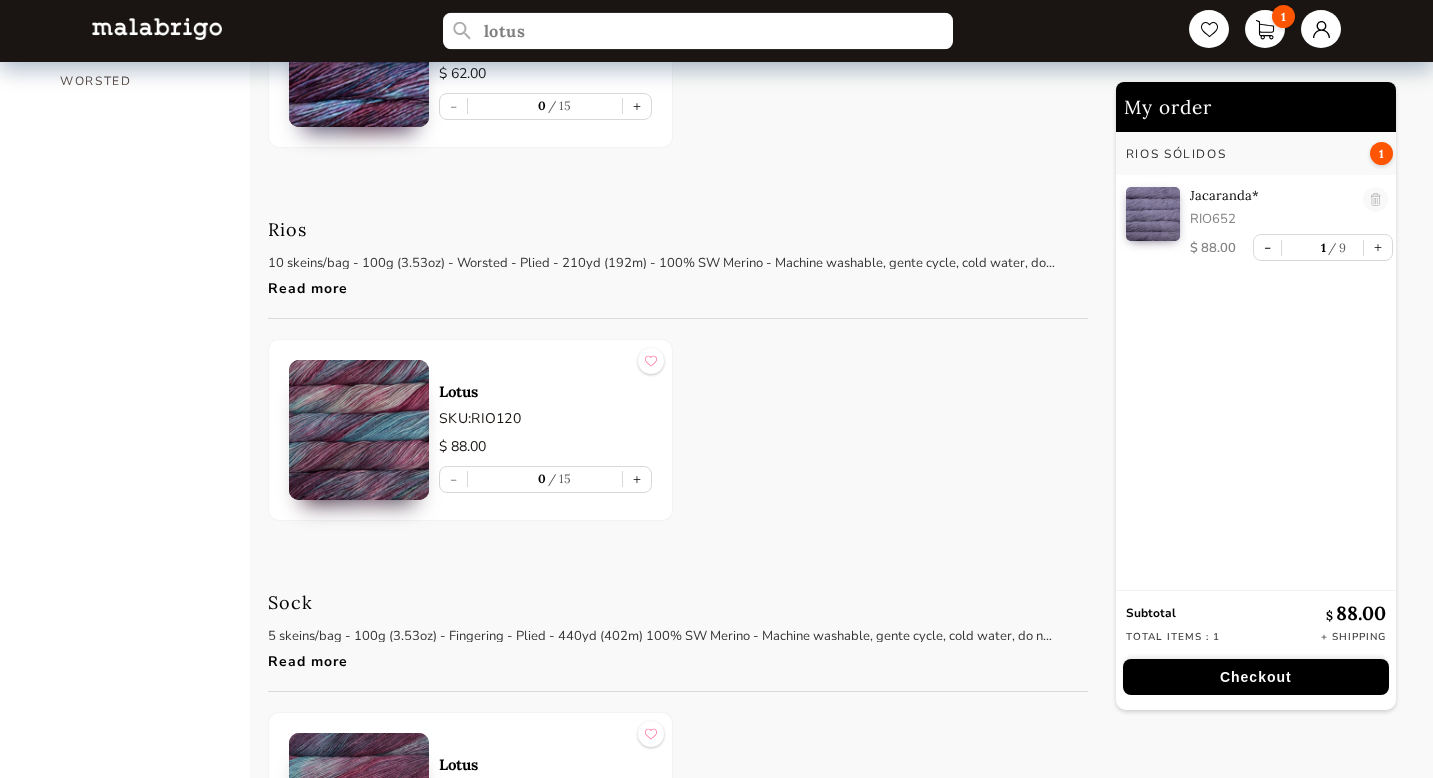 click on "lotus" at bounding box center [698, 31] 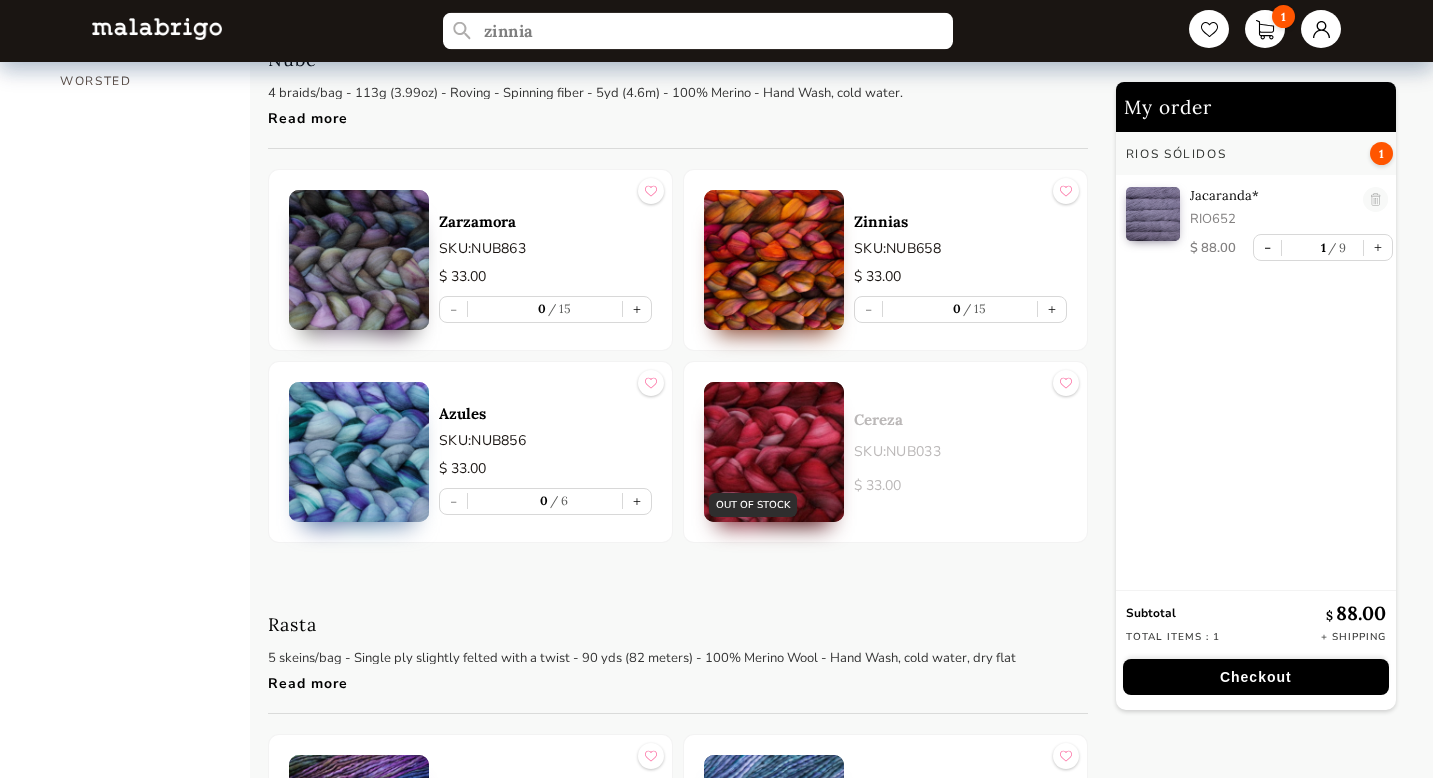 scroll, scrollTop: 1706, scrollLeft: 0, axis: vertical 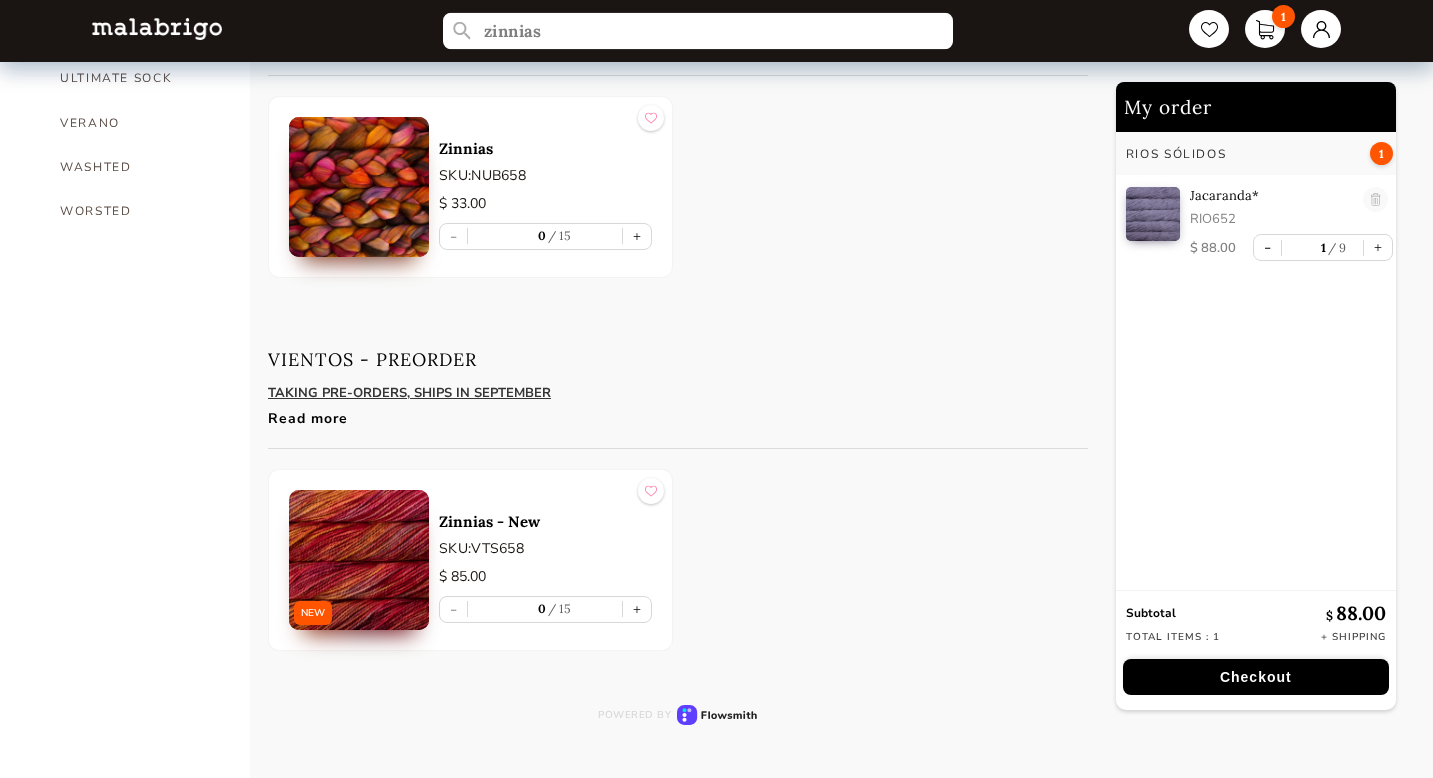 drag, startPoint x: 629, startPoint y: 26, endPoint x: 474, endPoint y: 26, distance: 155 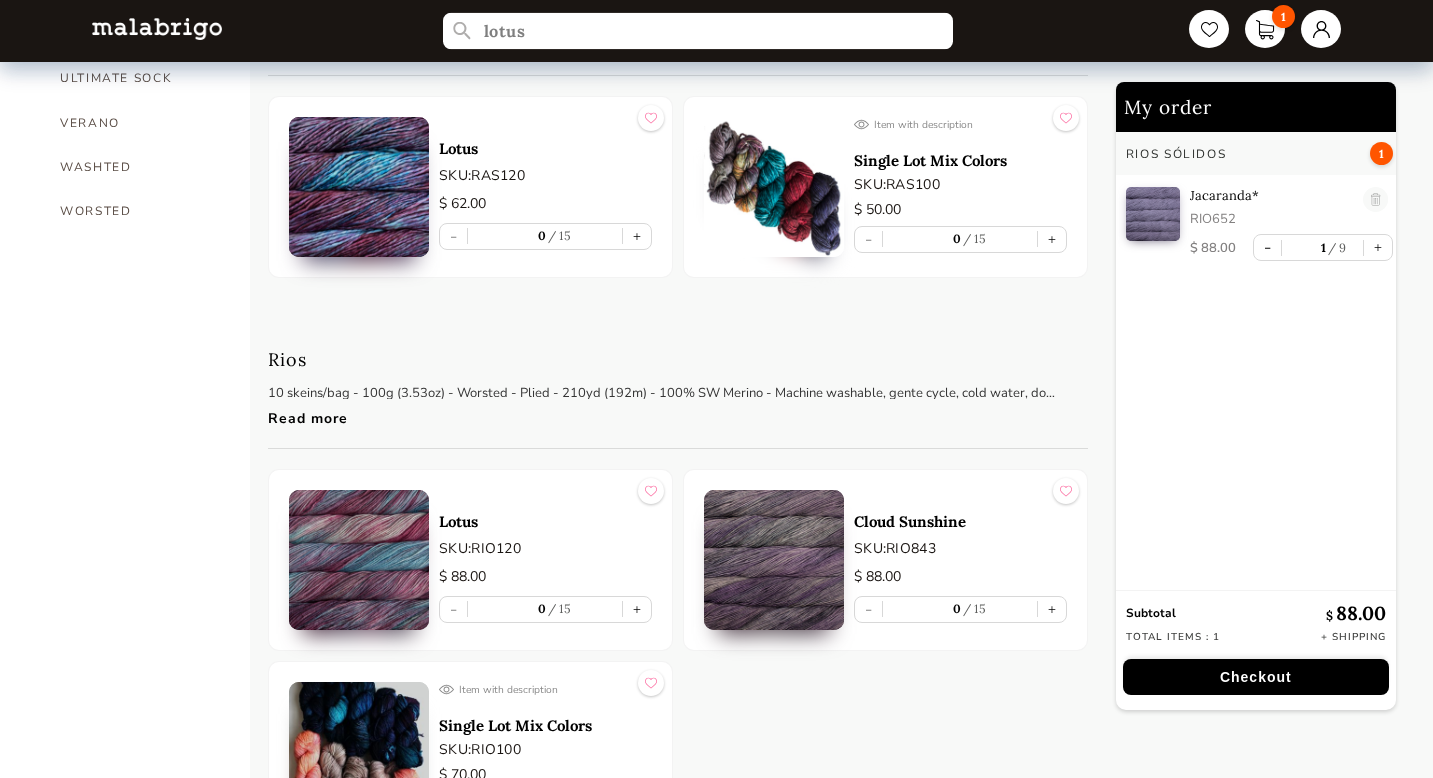 scroll, scrollTop: 1836, scrollLeft: 0, axis: vertical 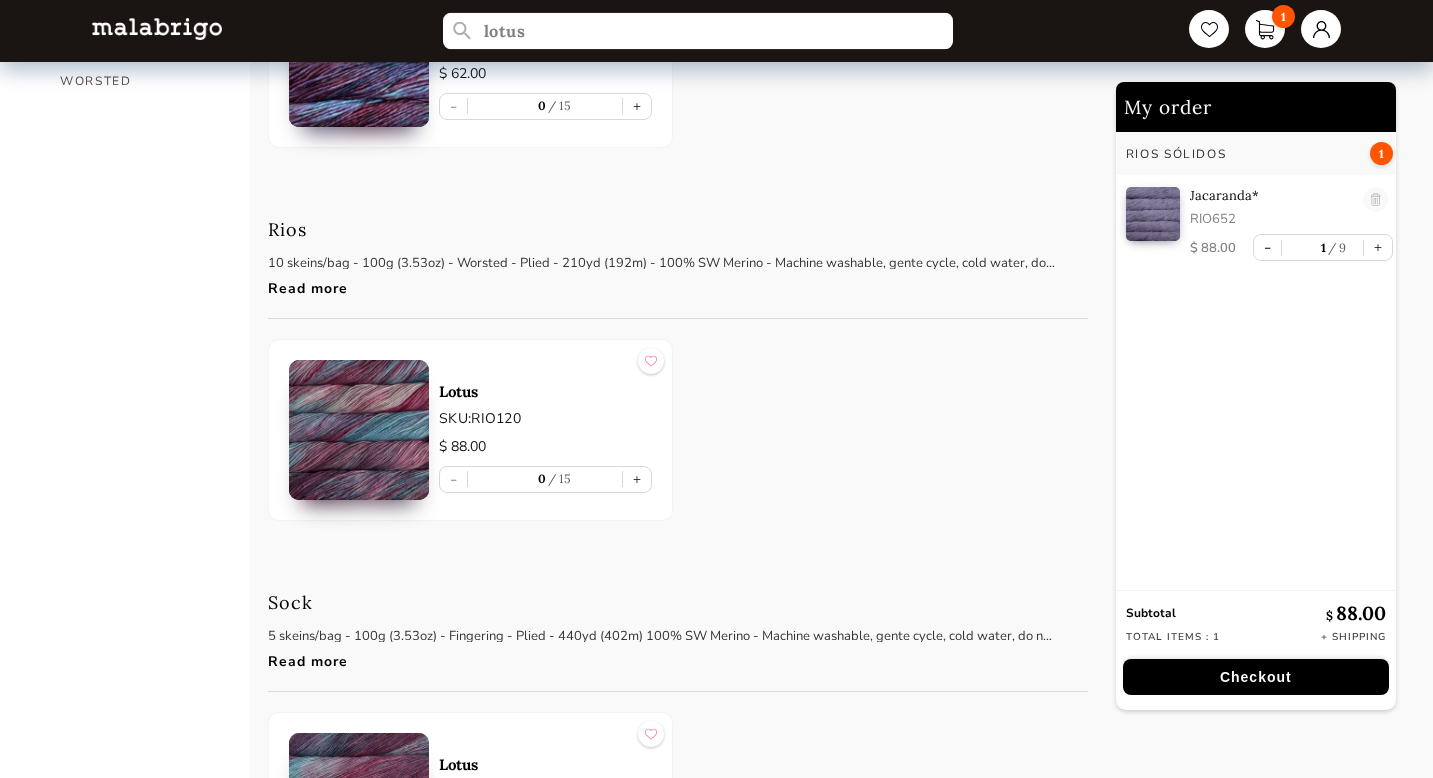 type on "lotus" 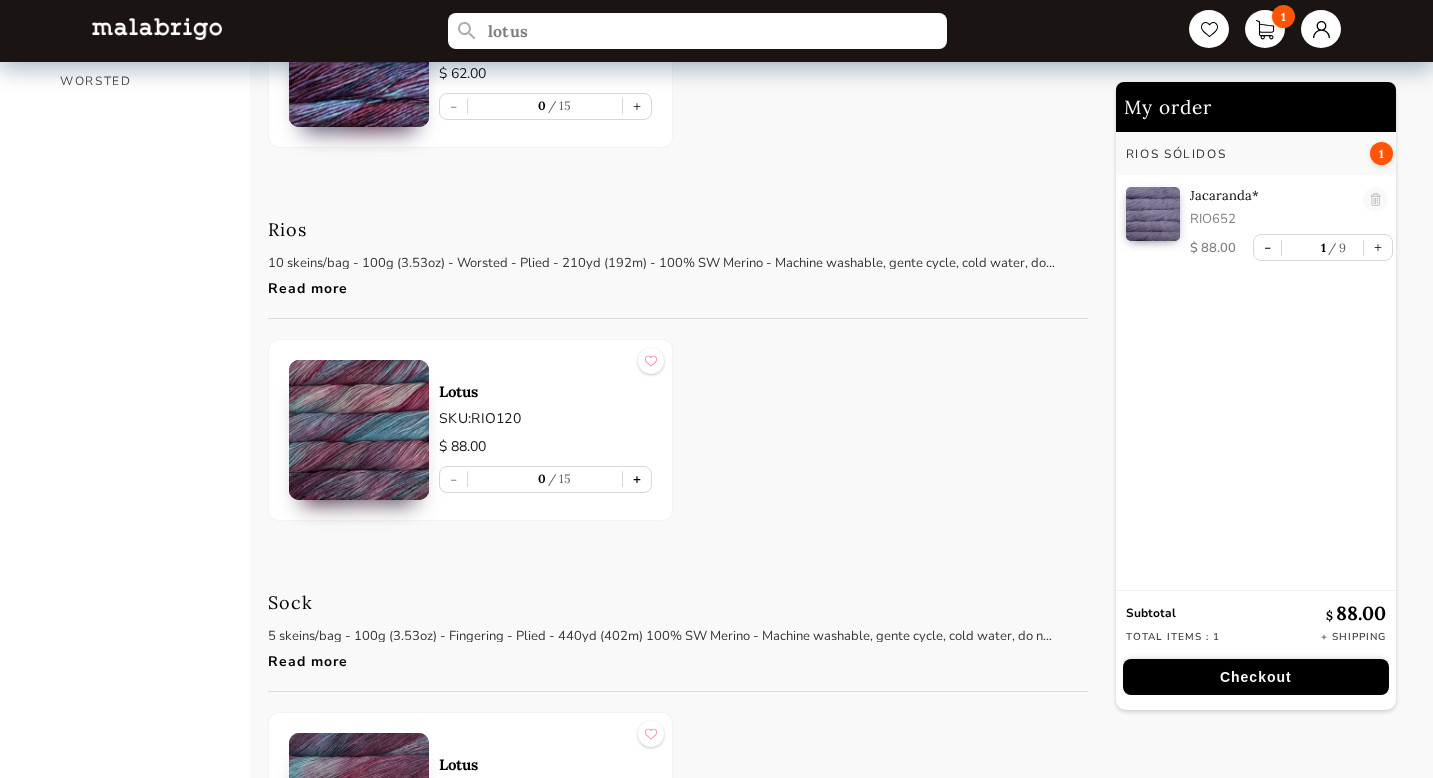 click on "+" at bounding box center [637, 479] 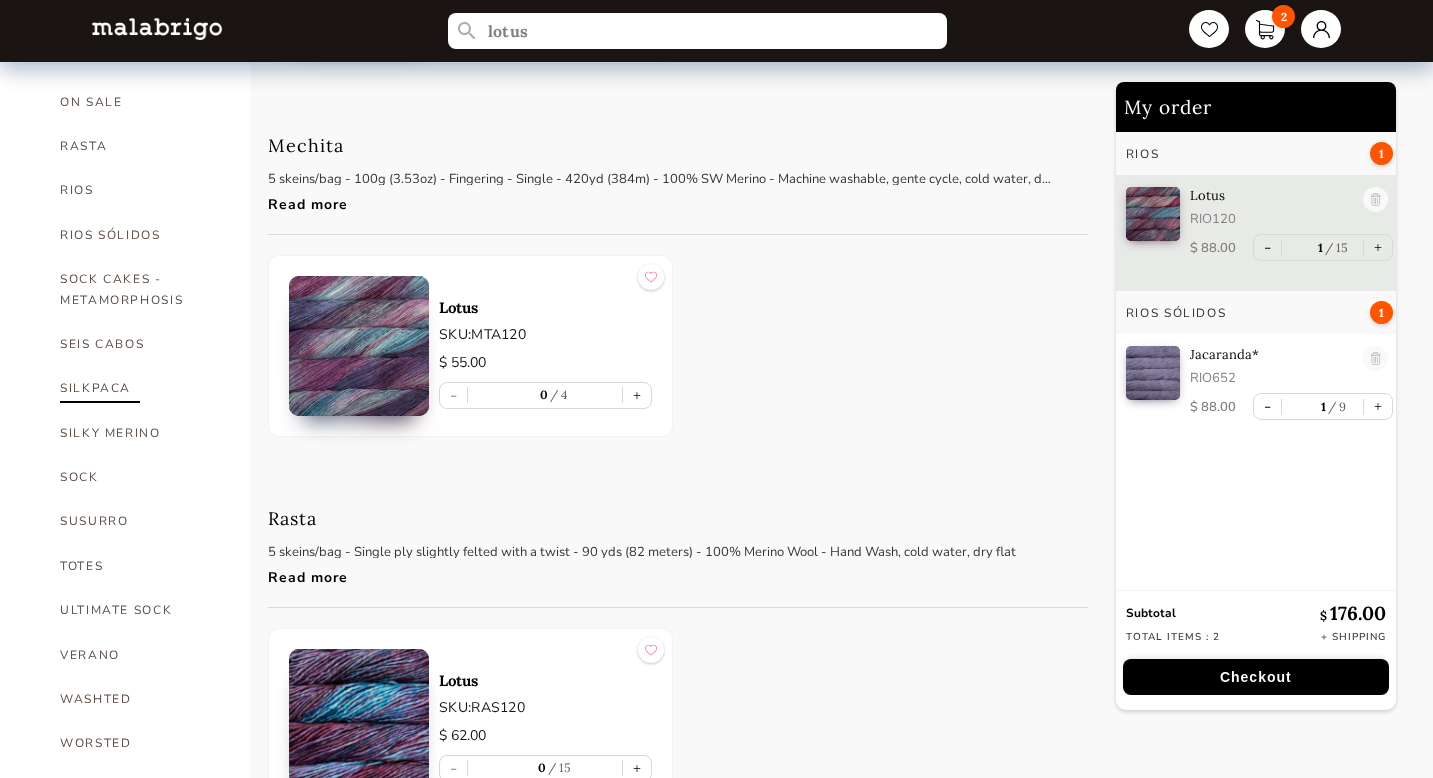 scroll, scrollTop: 1168, scrollLeft: 0, axis: vertical 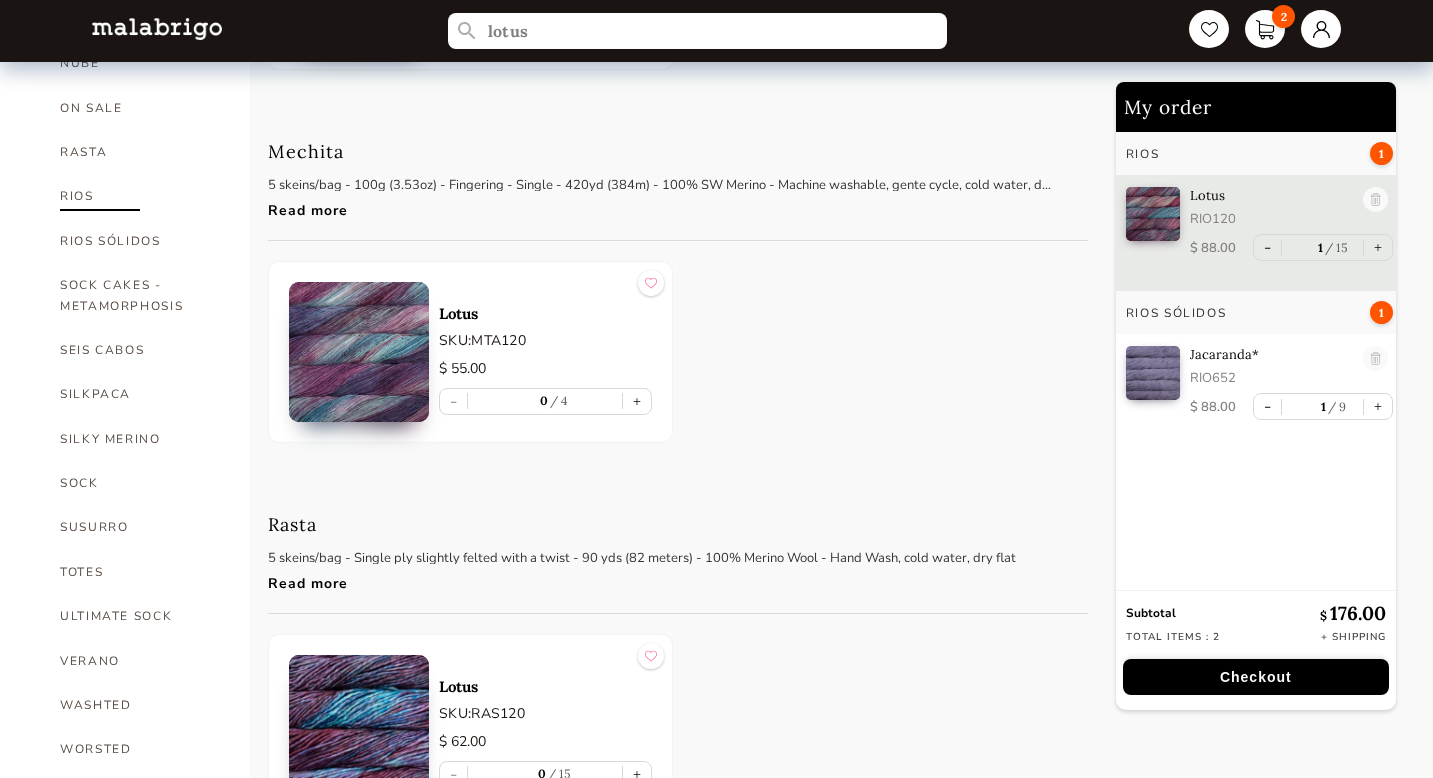 click on "RIOS" at bounding box center [140, 196] 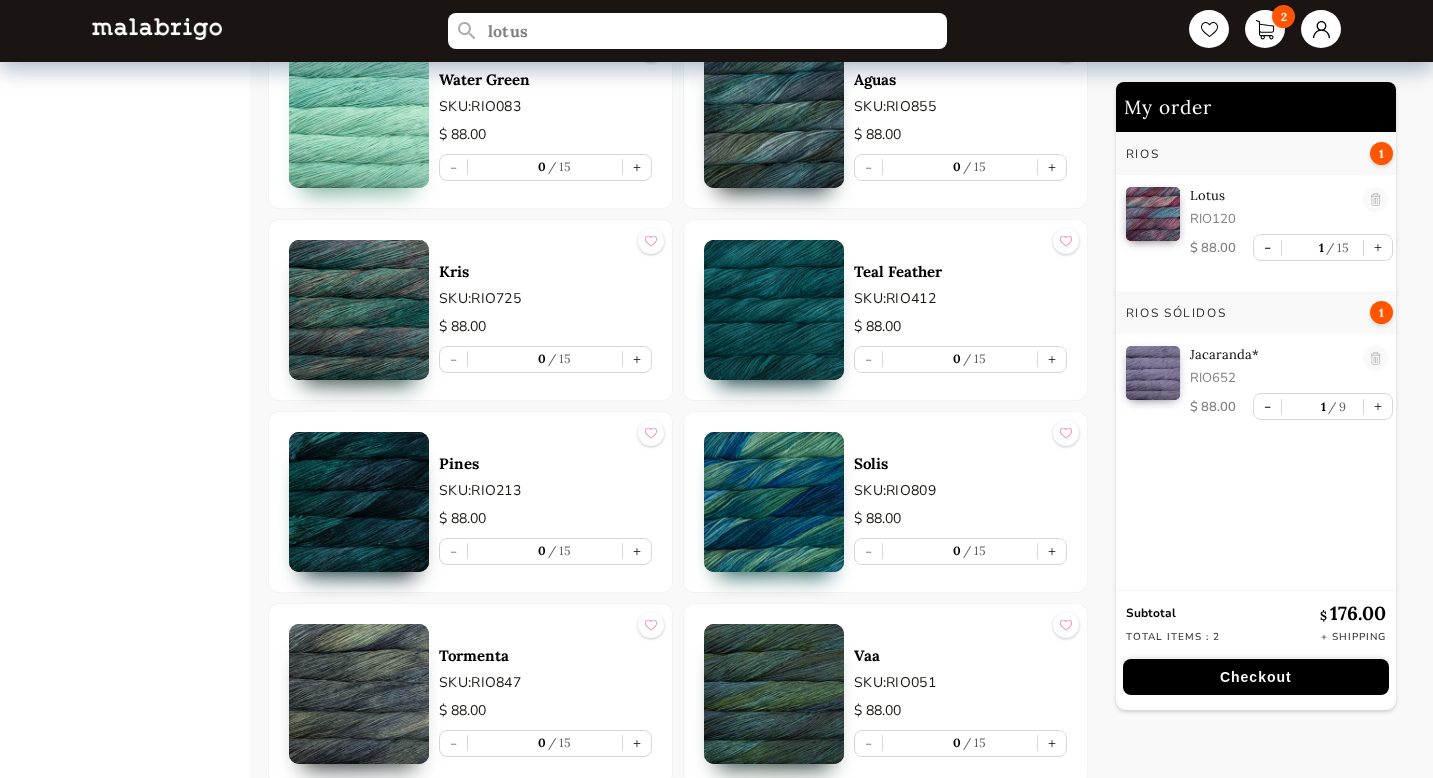 scroll, scrollTop: 5038, scrollLeft: 0, axis: vertical 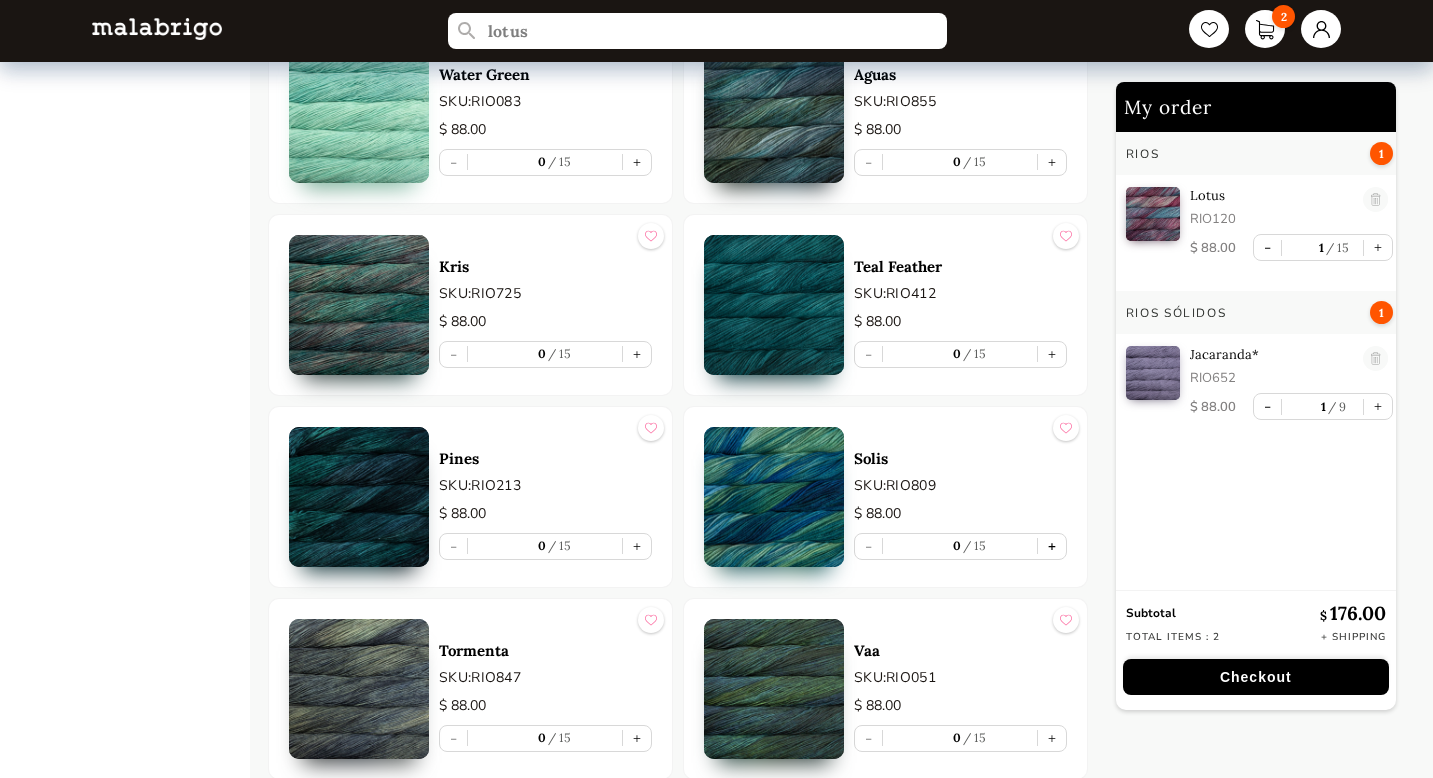 click on "+" at bounding box center (1052, 546) 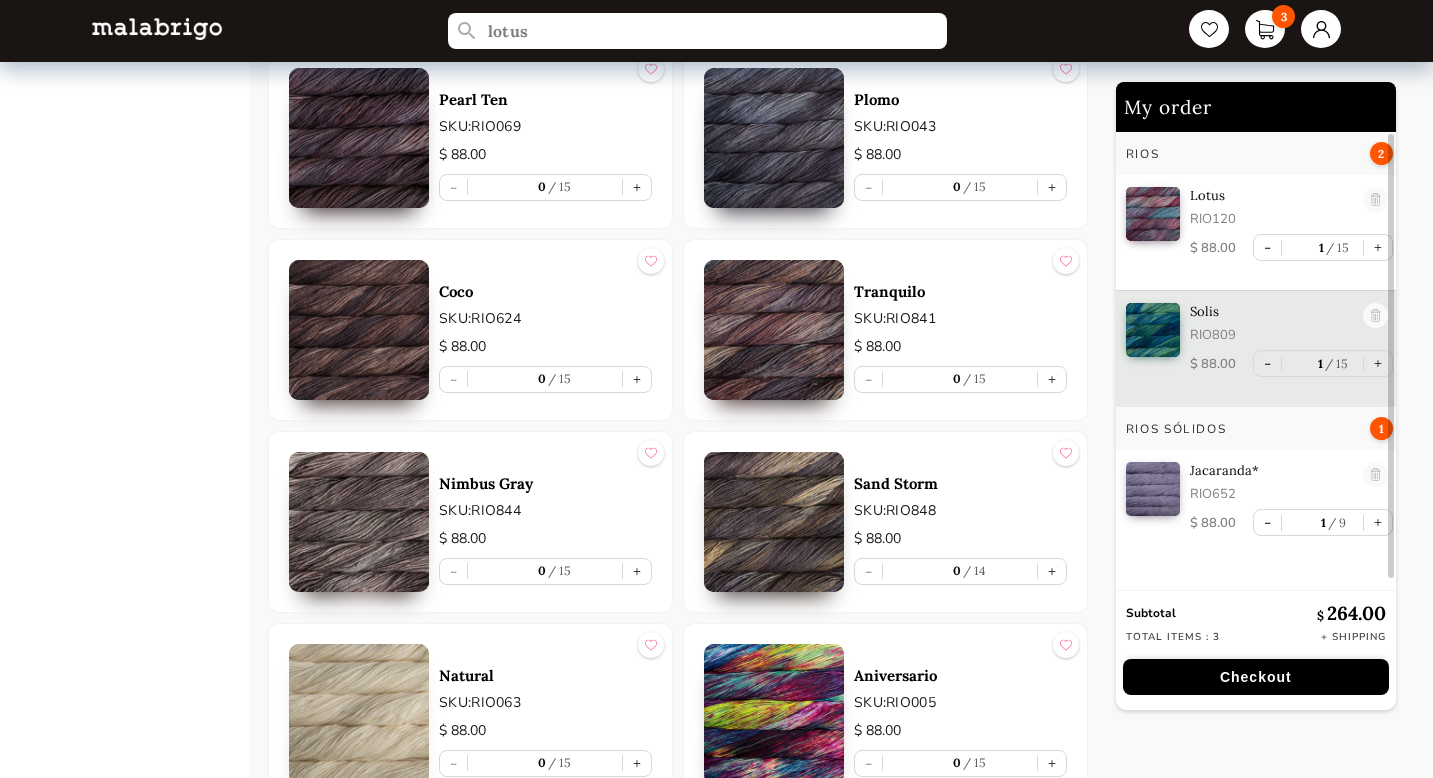 scroll, scrollTop: 8084, scrollLeft: 0, axis: vertical 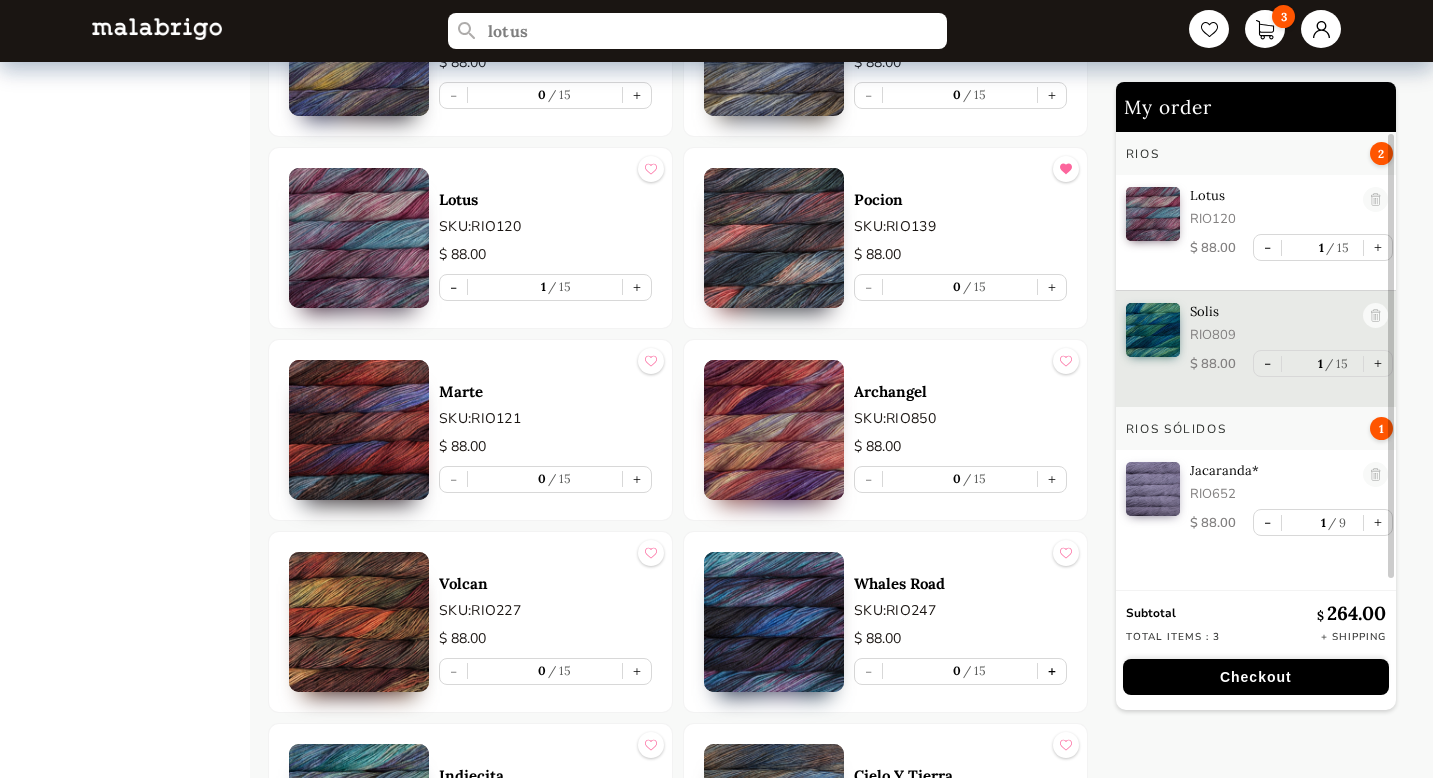 click on "+" at bounding box center [1052, 671] 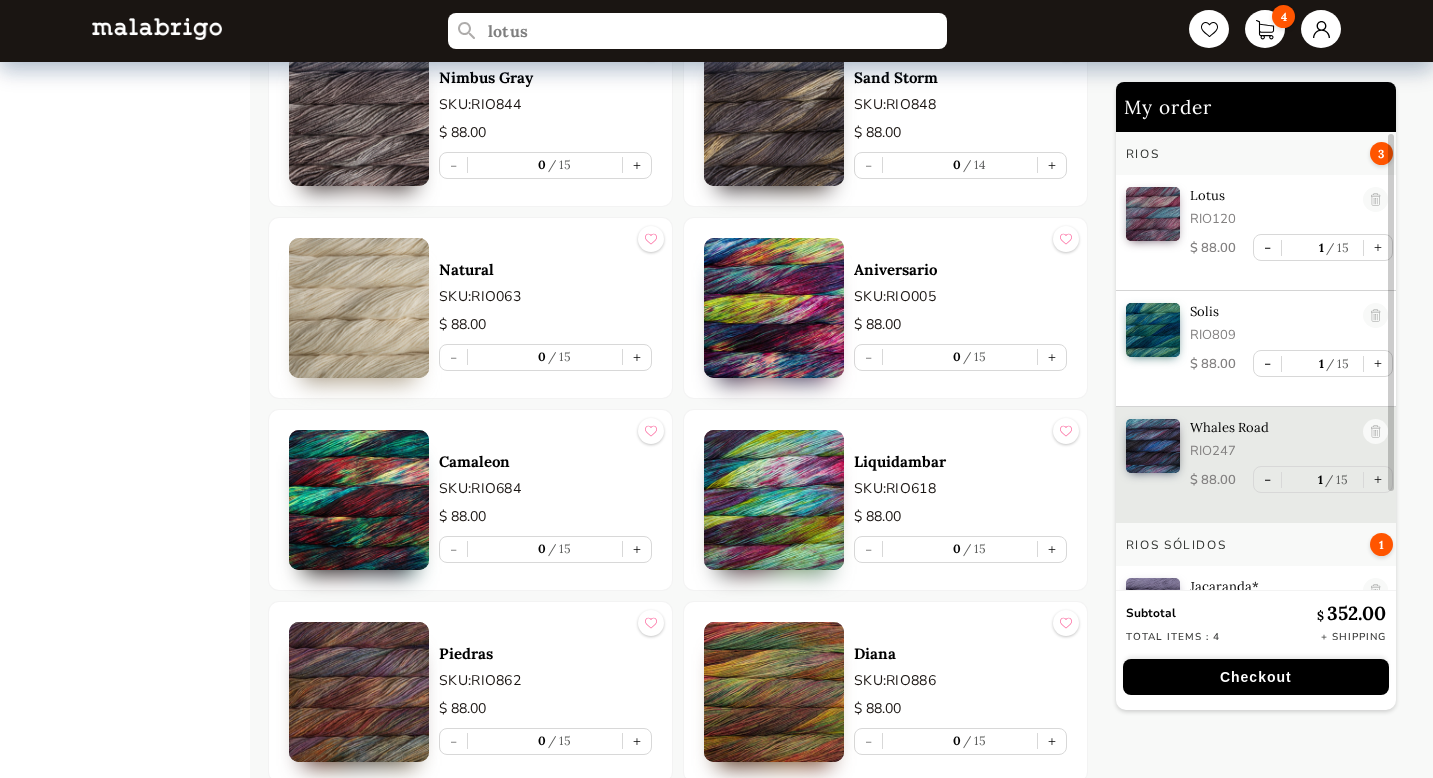scroll, scrollTop: 8484, scrollLeft: 0, axis: vertical 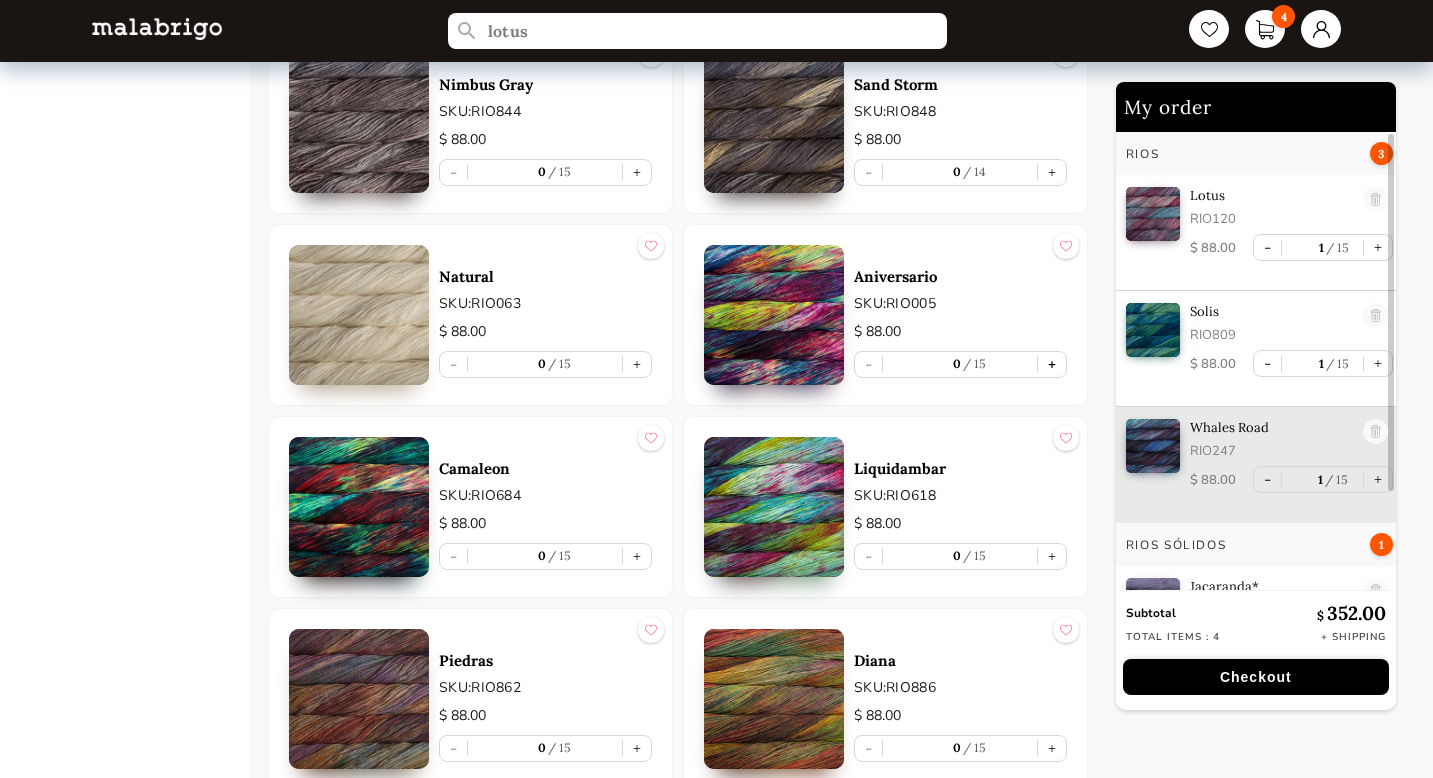 click on "+" at bounding box center (1052, 364) 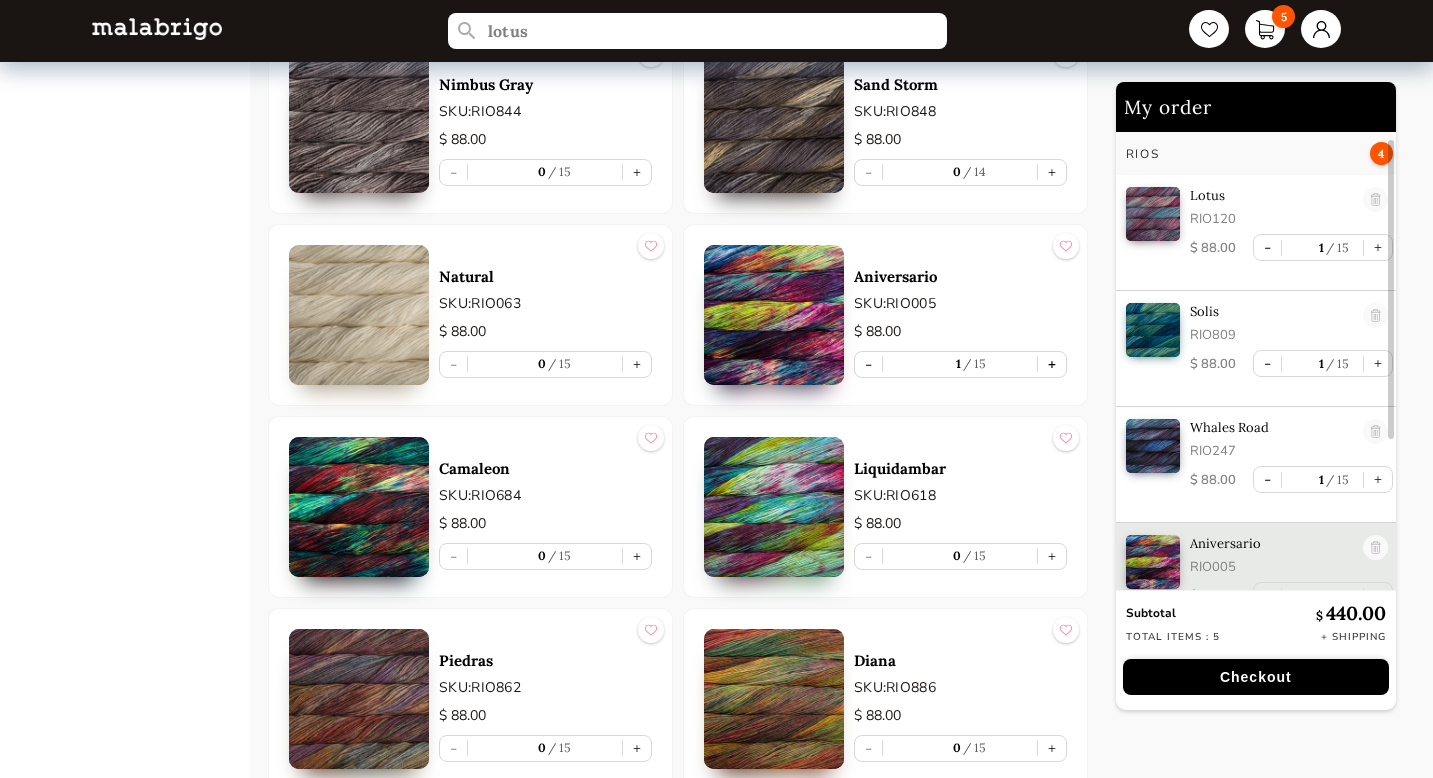 scroll, scrollTop: 7, scrollLeft: 0, axis: vertical 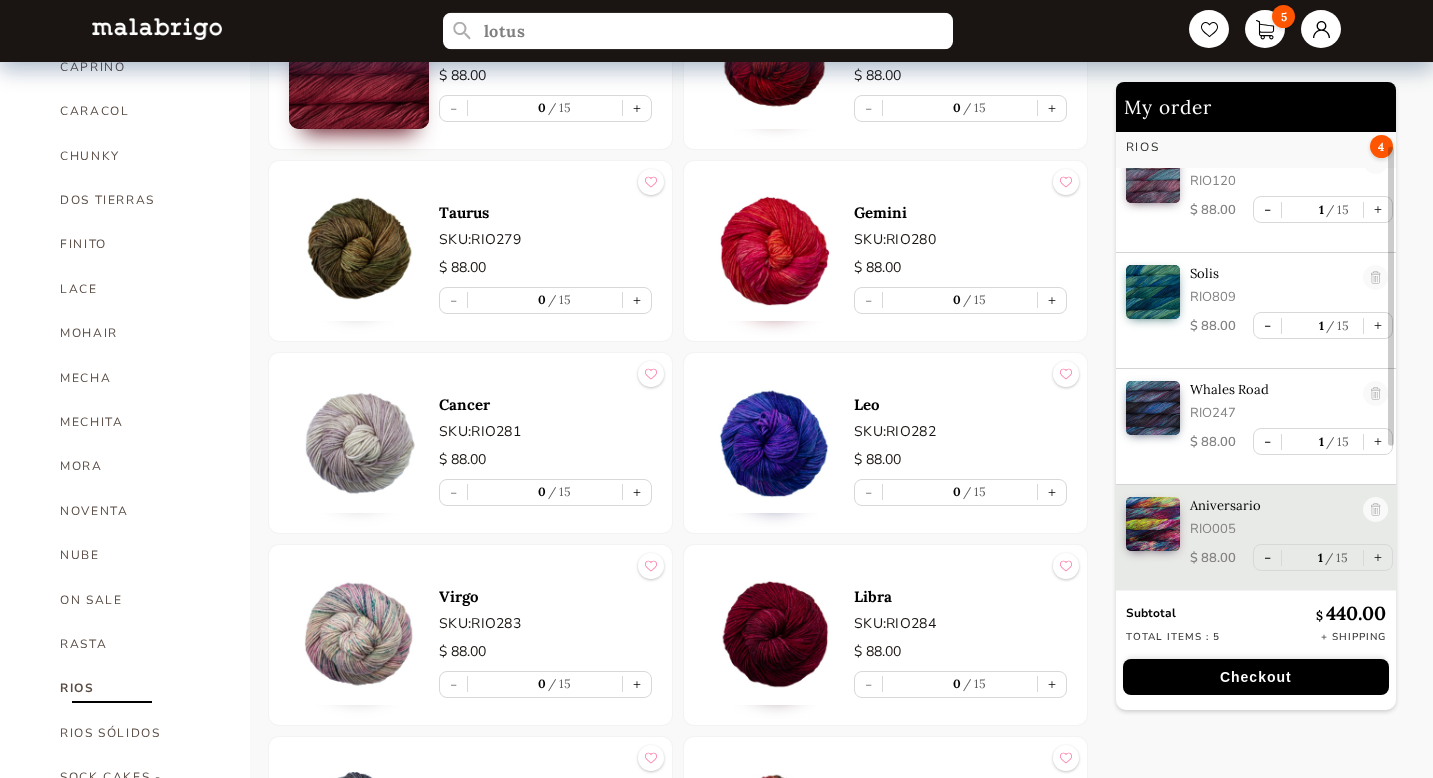 click on "lotus" at bounding box center [698, 31] 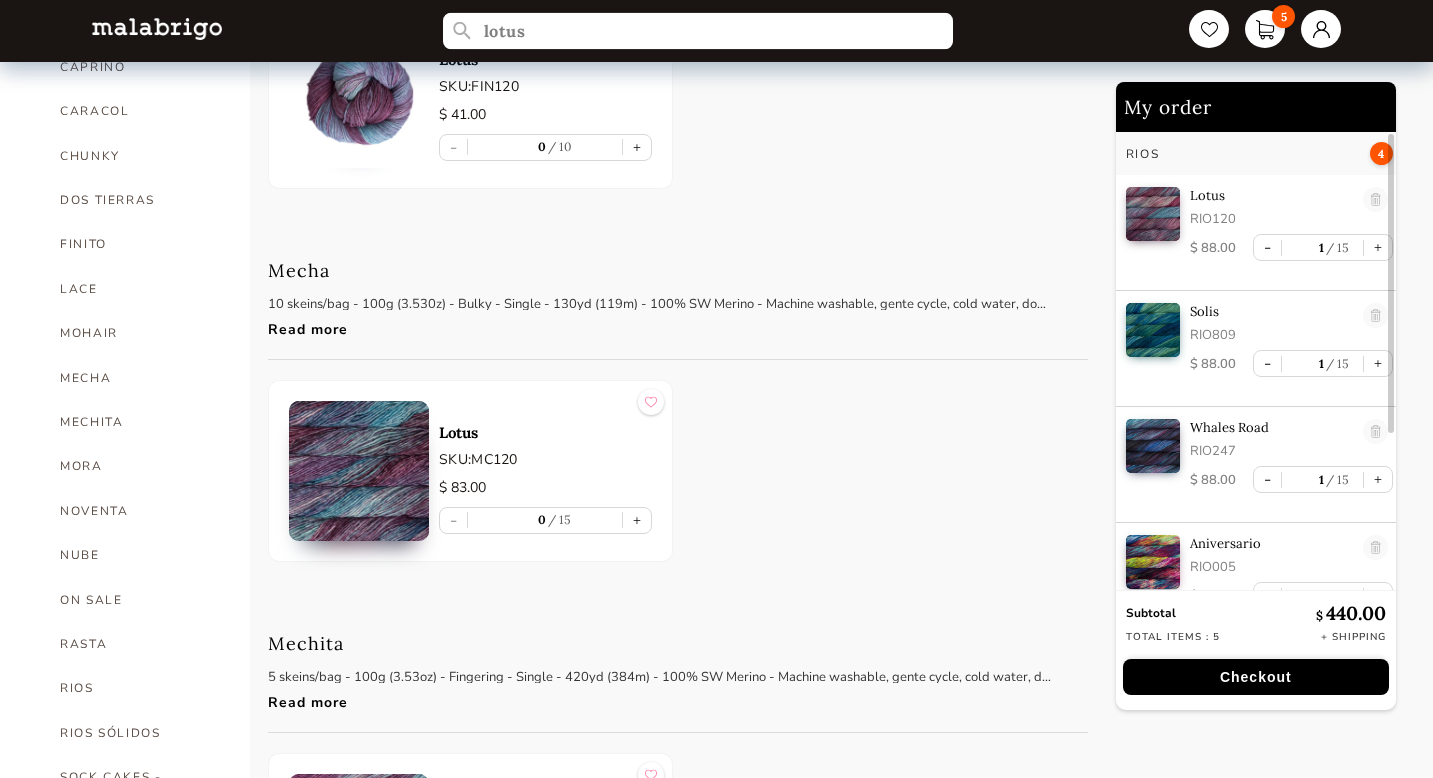 click on "lotus" at bounding box center [698, 31] 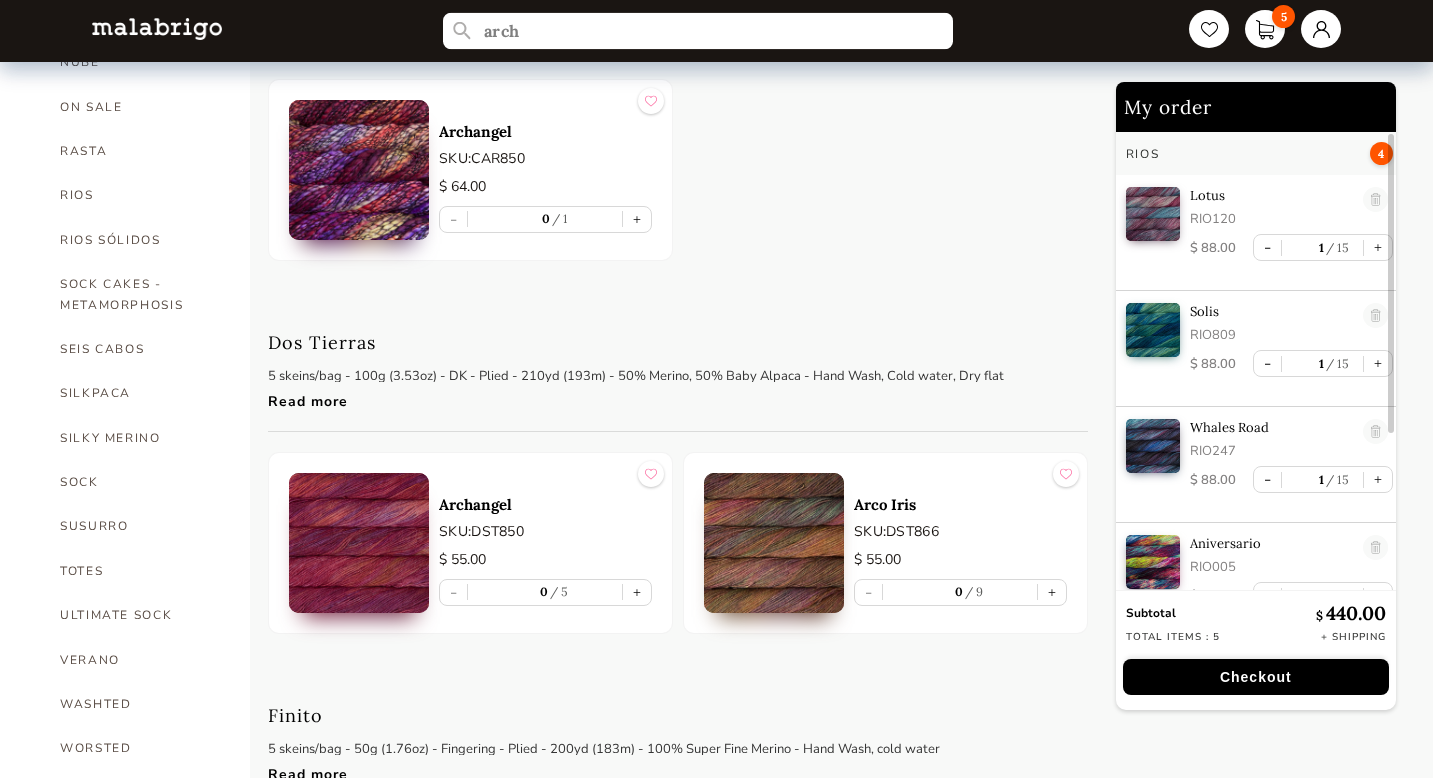 scroll, scrollTop: 1196, scrollLeft: 0, axis: vertical 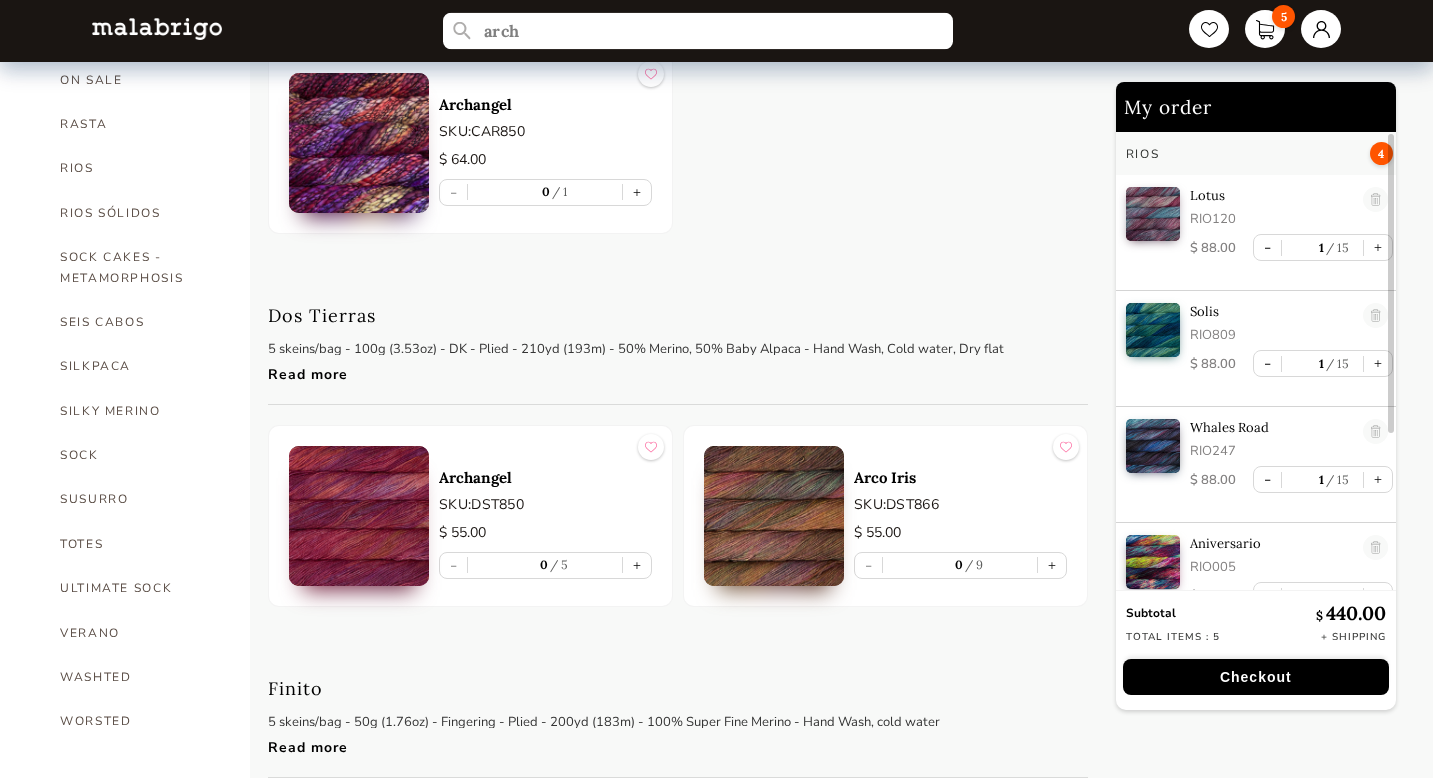 click on "arch" at bounding box center [698, 31] 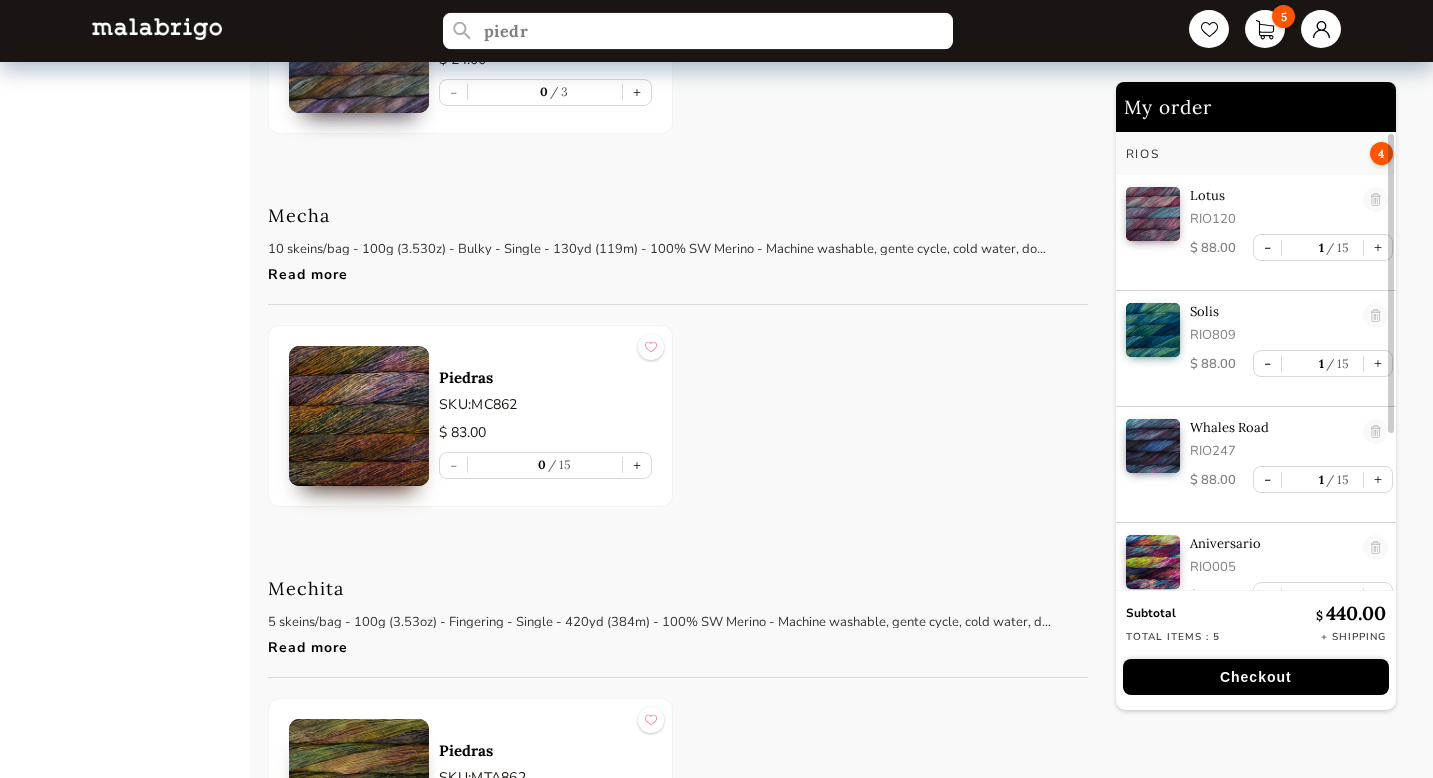 scroll, scrollTop: 2235, scrollLeft: 0, axis: vertical 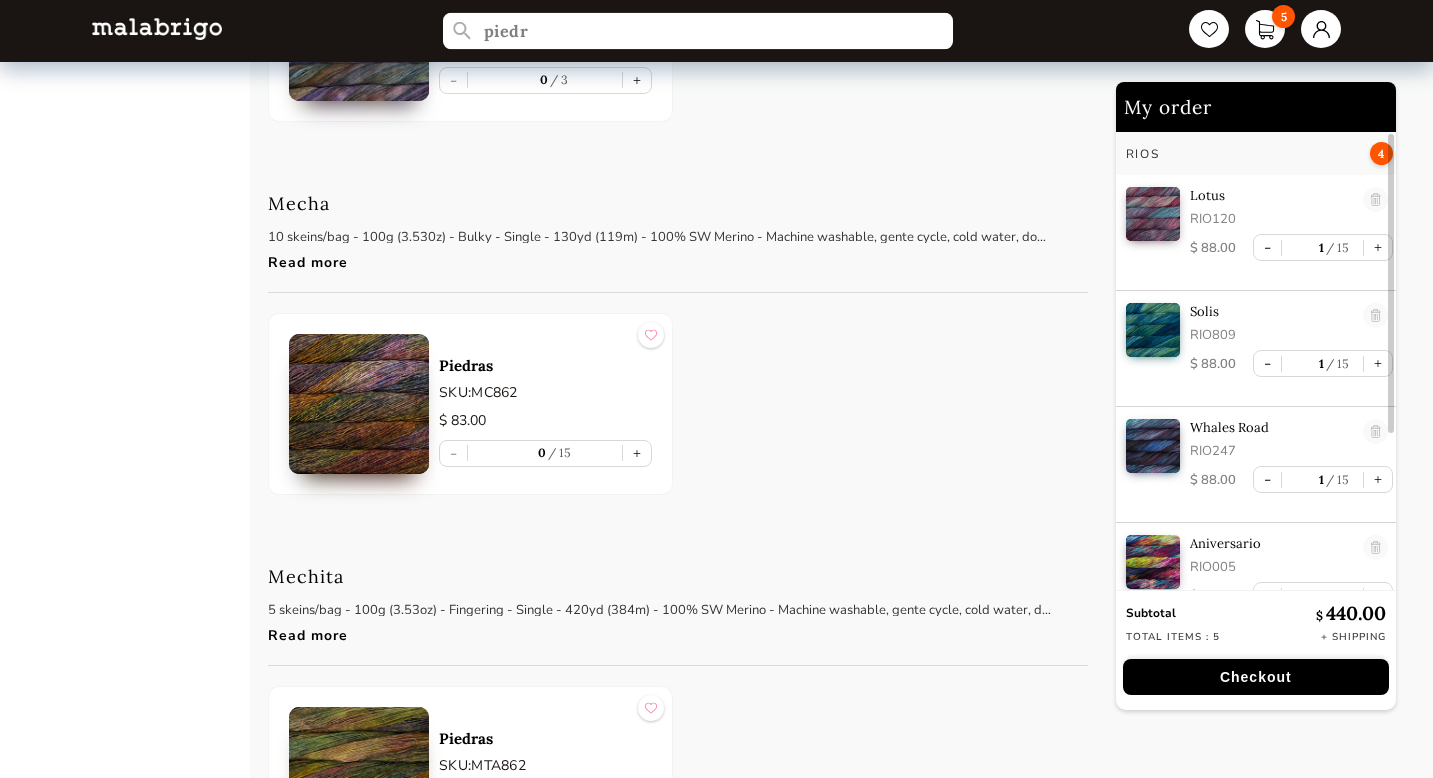click on "piedr" at bounding box center (698, 31) 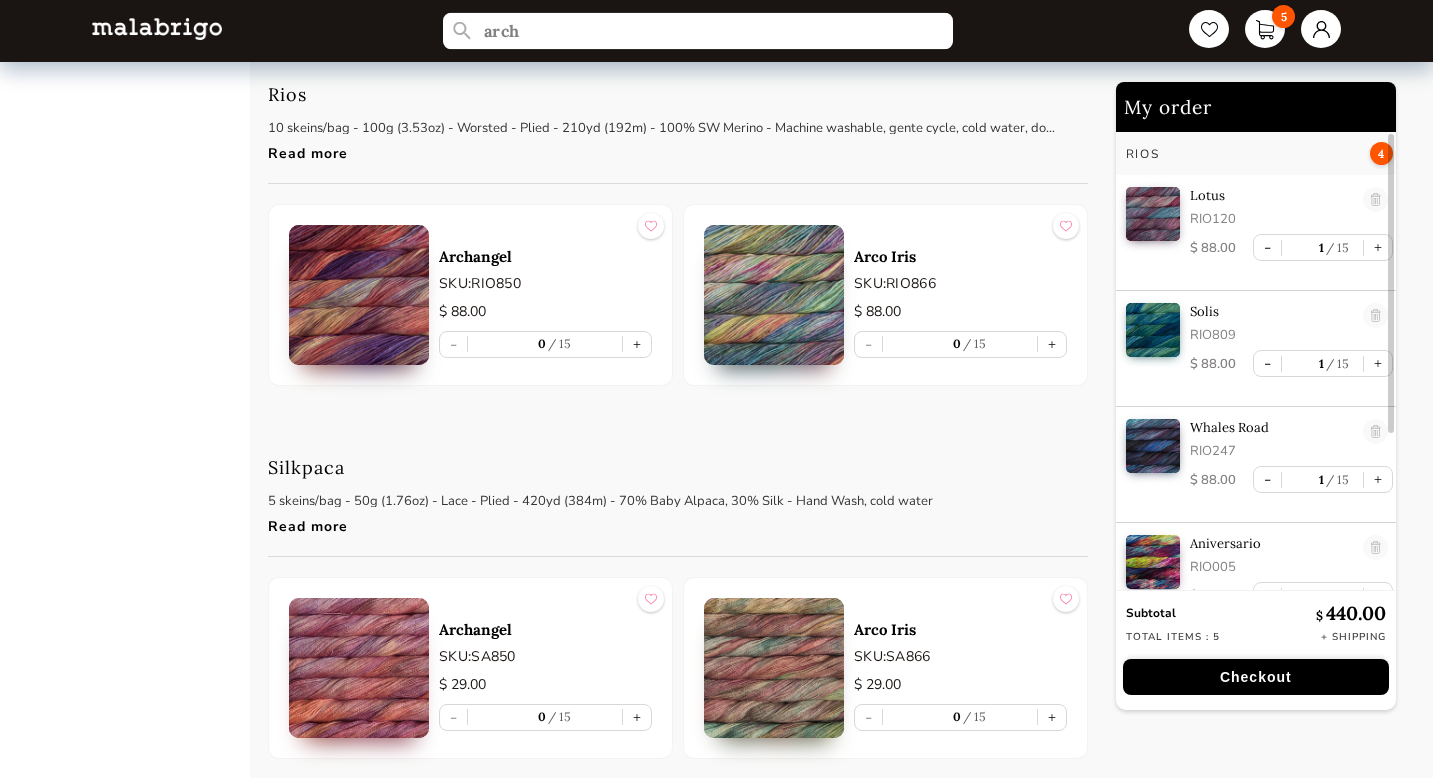 scroll, scrollTop: 4620, scrollLeft: 0, axis: vertical 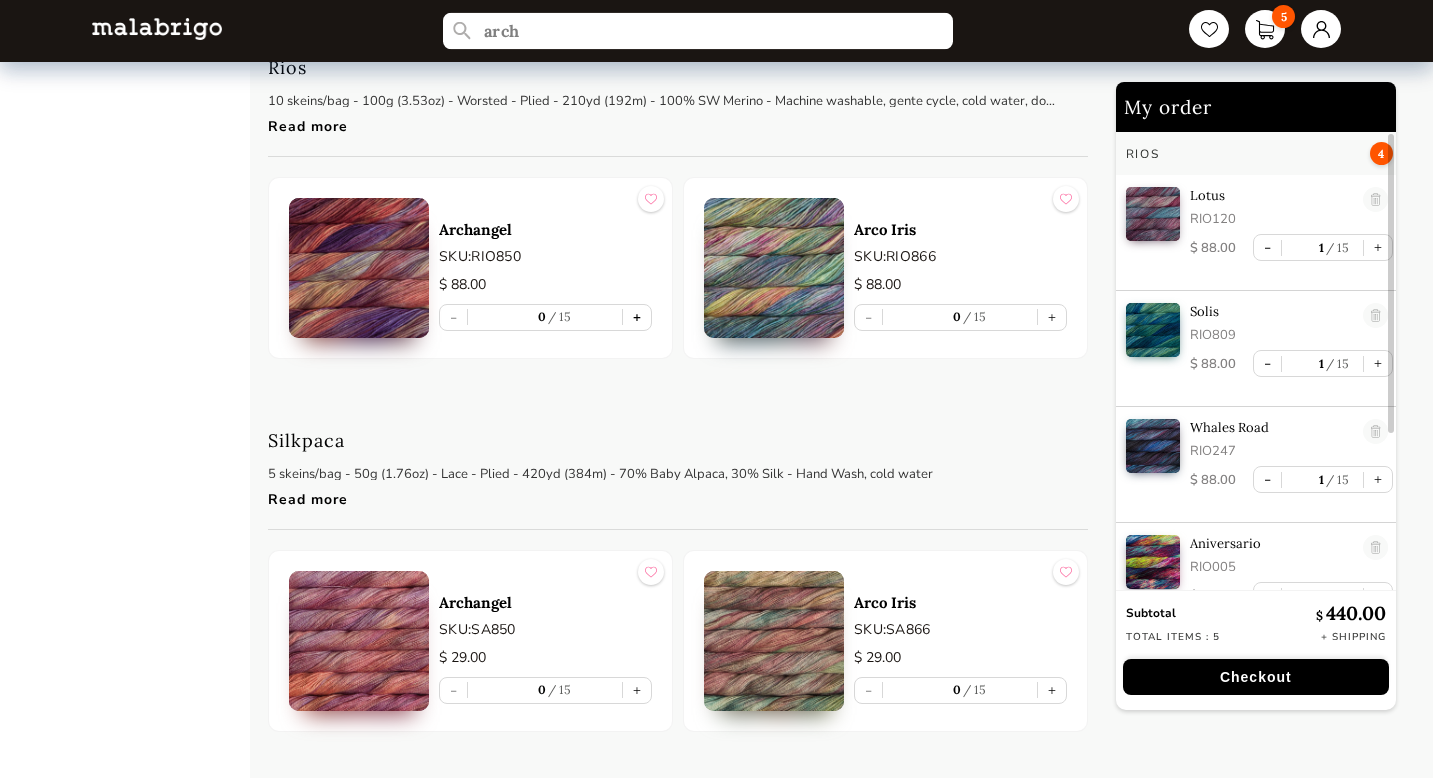 type on "arch" 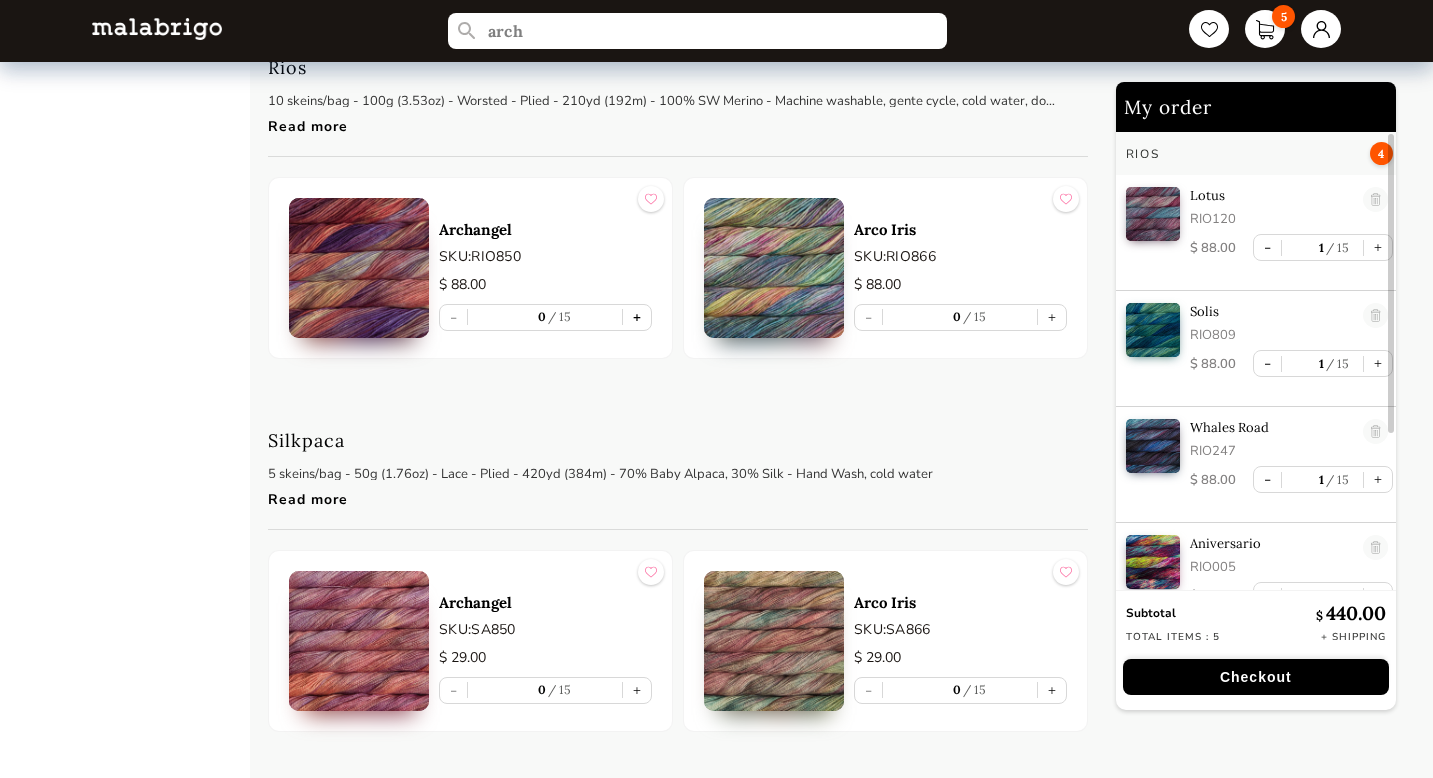 click on "+" at bounding box center [637, 317] 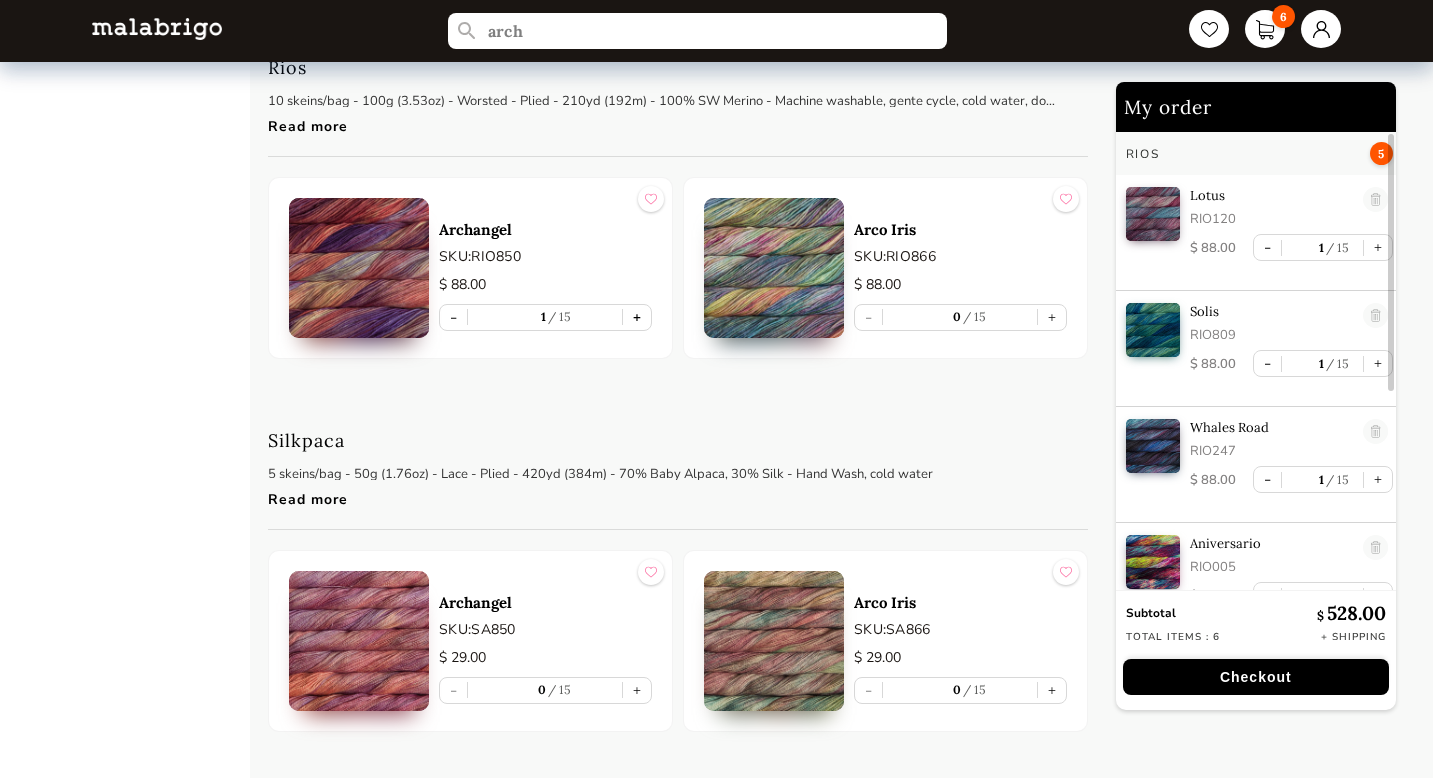 scroll, scrollTop: 50, scrollLeft: 0, axis: vertical 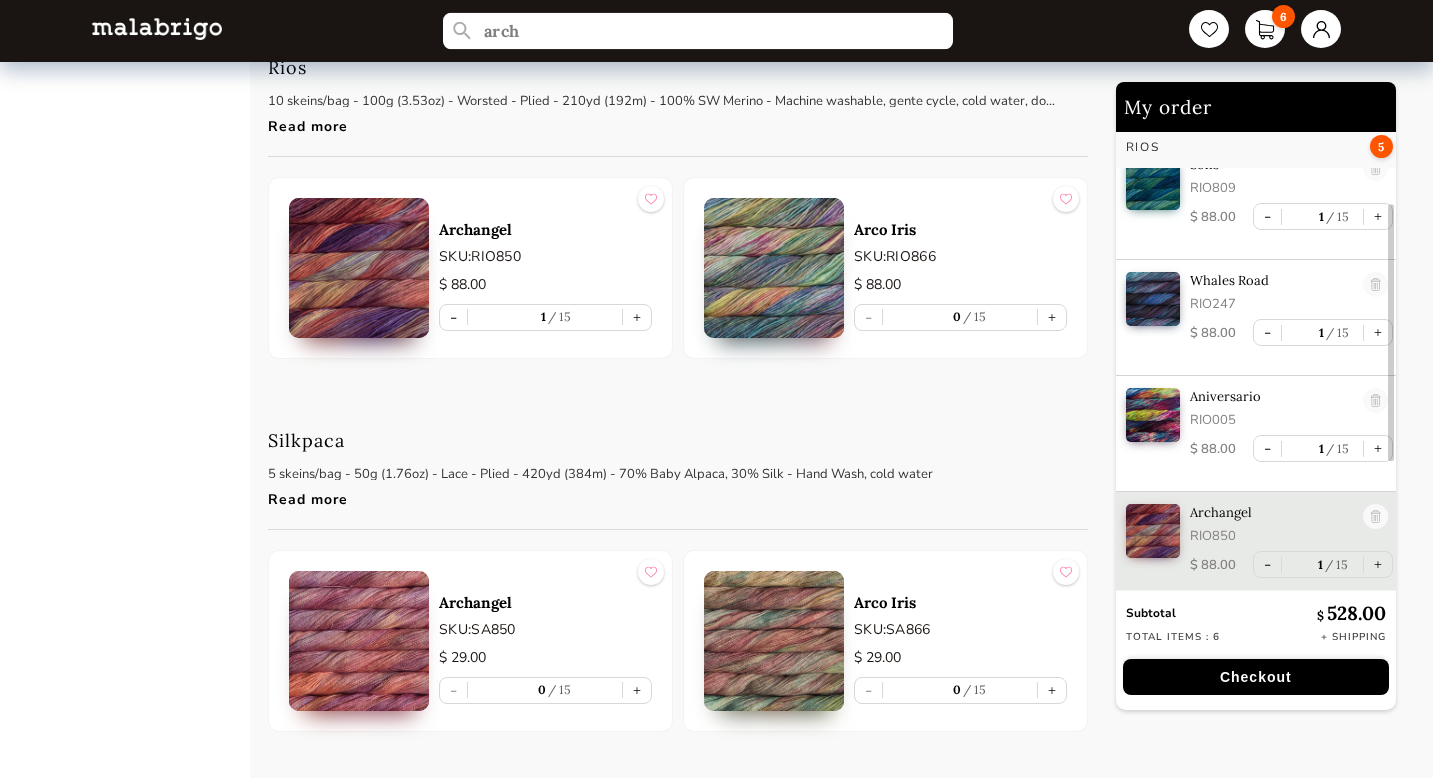 click on "arch" at bounding box center (698, 31) 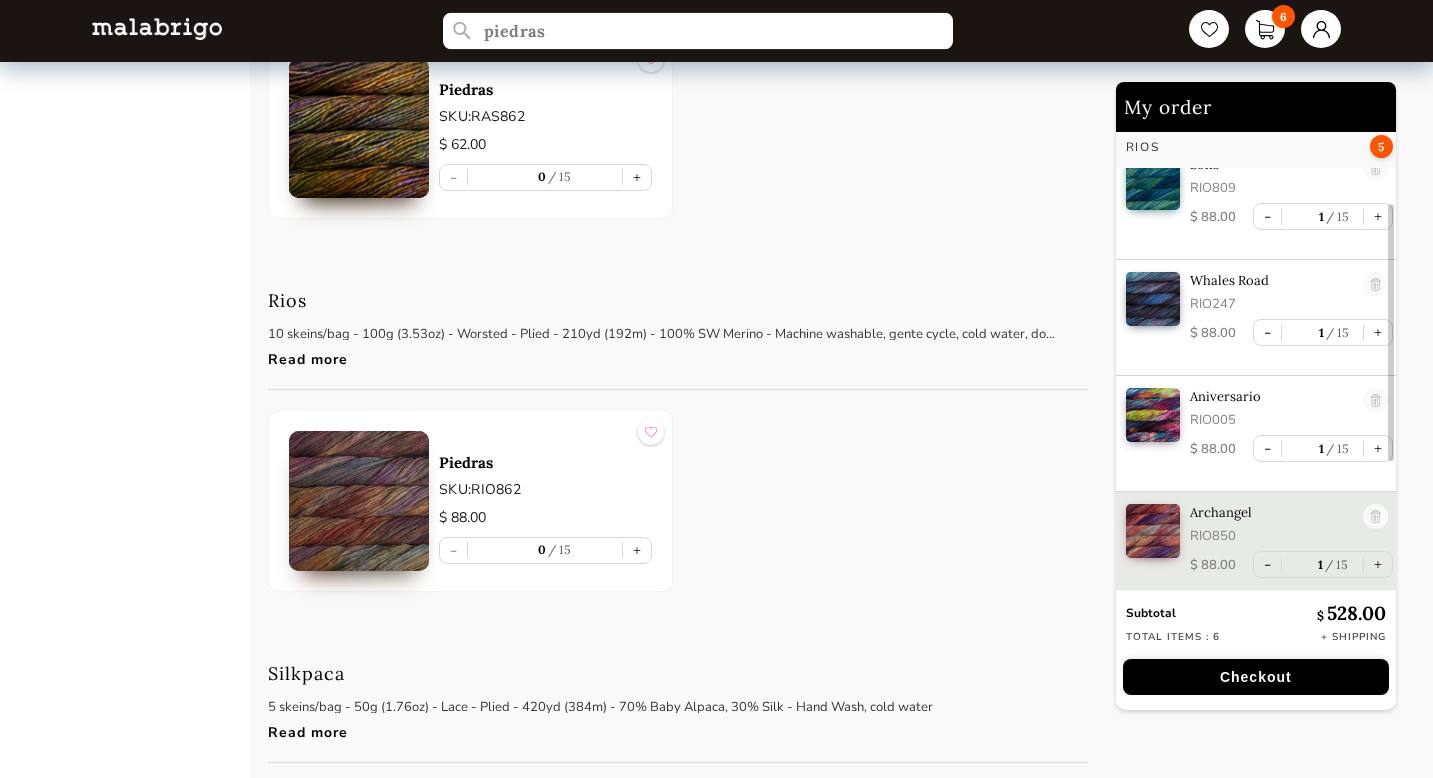 scroll, scrollTop: 4000, scrollLeft: 0, axis: vertical 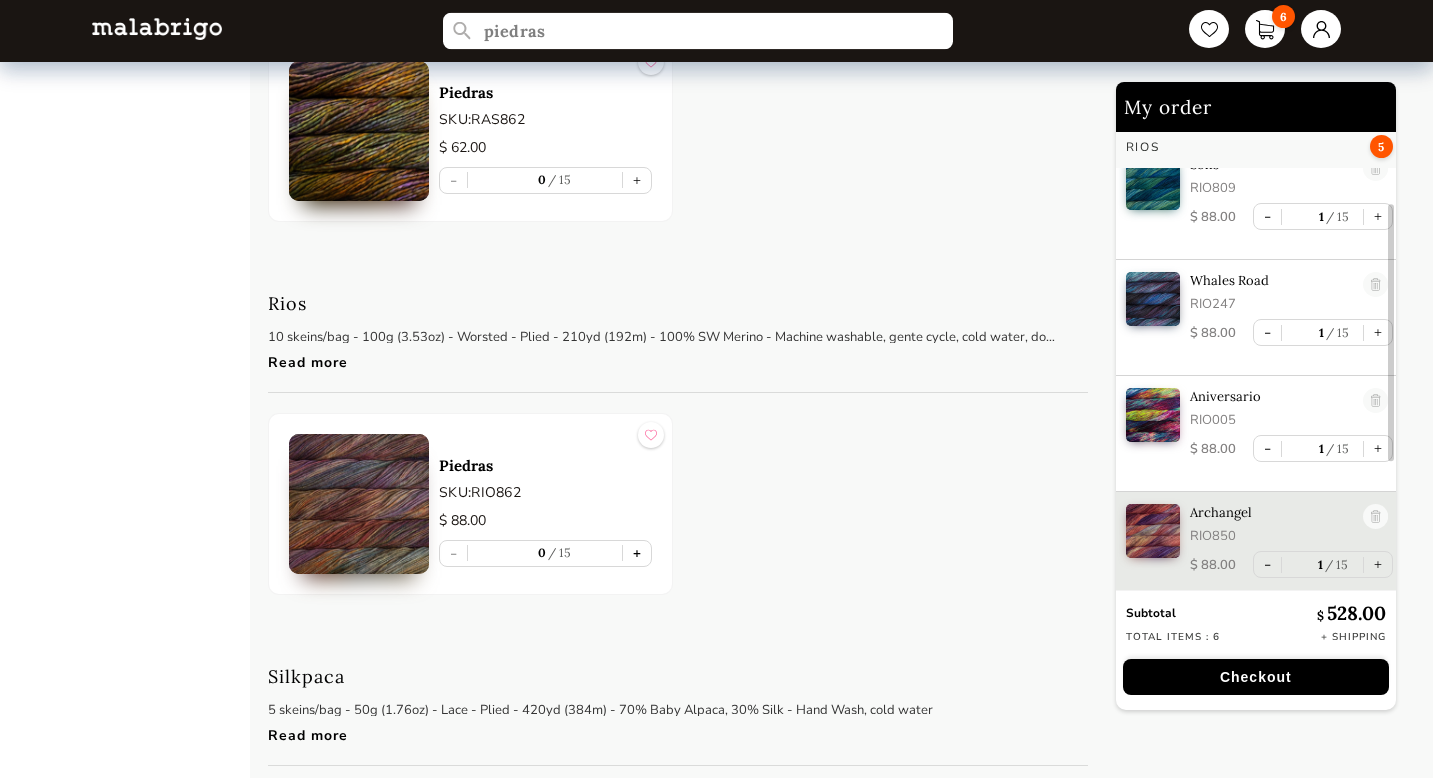 type on "piedras" 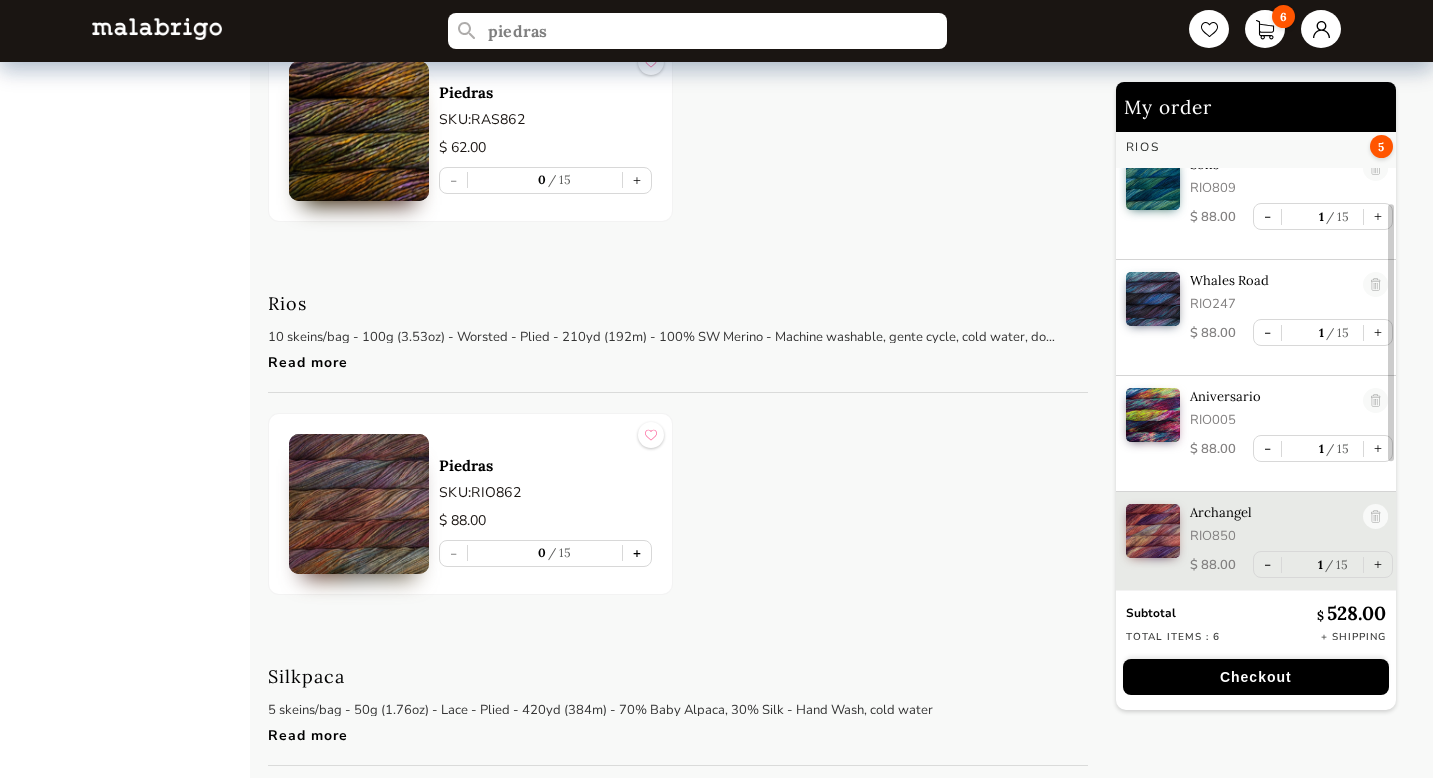 click on "+" at bounding box center (637, 553) 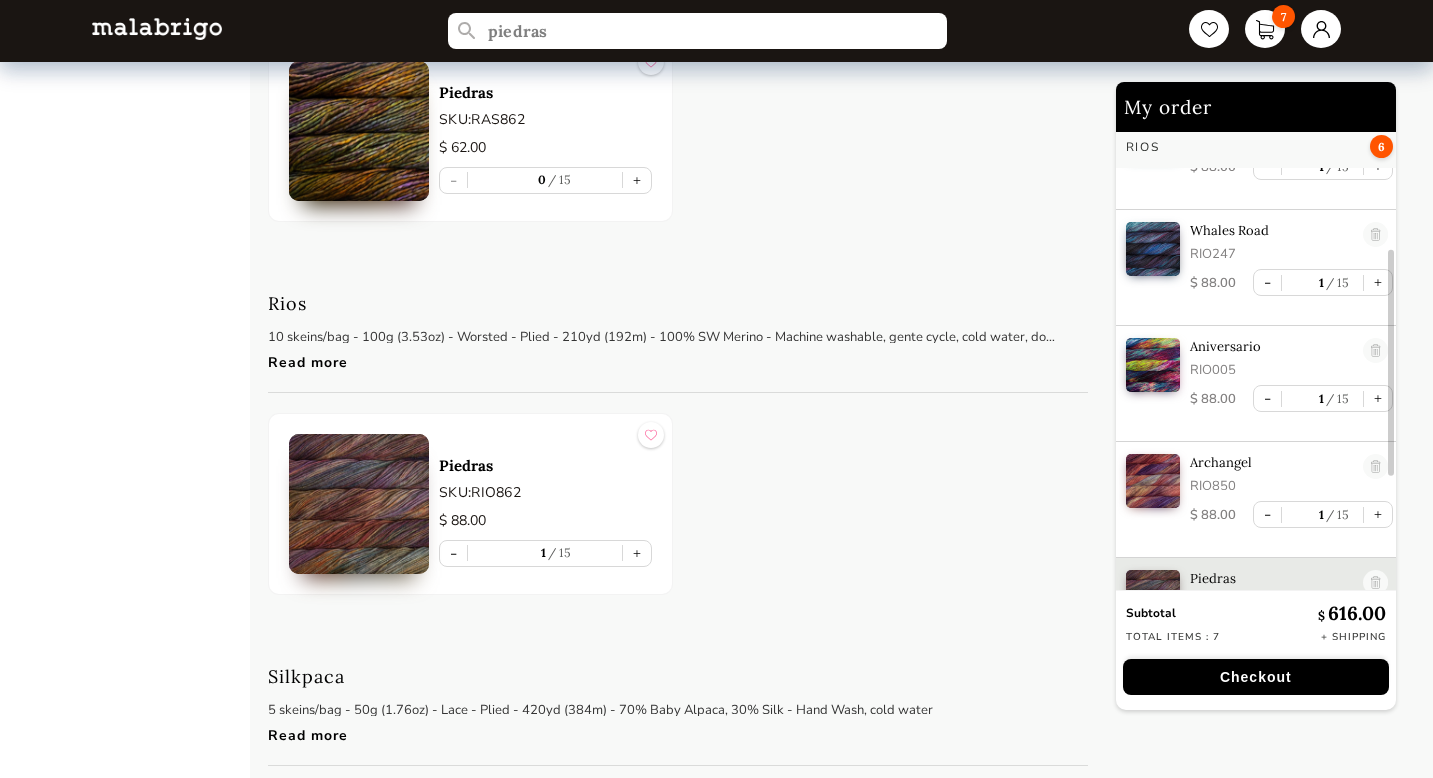 scroll, scrollTop: 256, scrollLeft: 0, axis: vertical 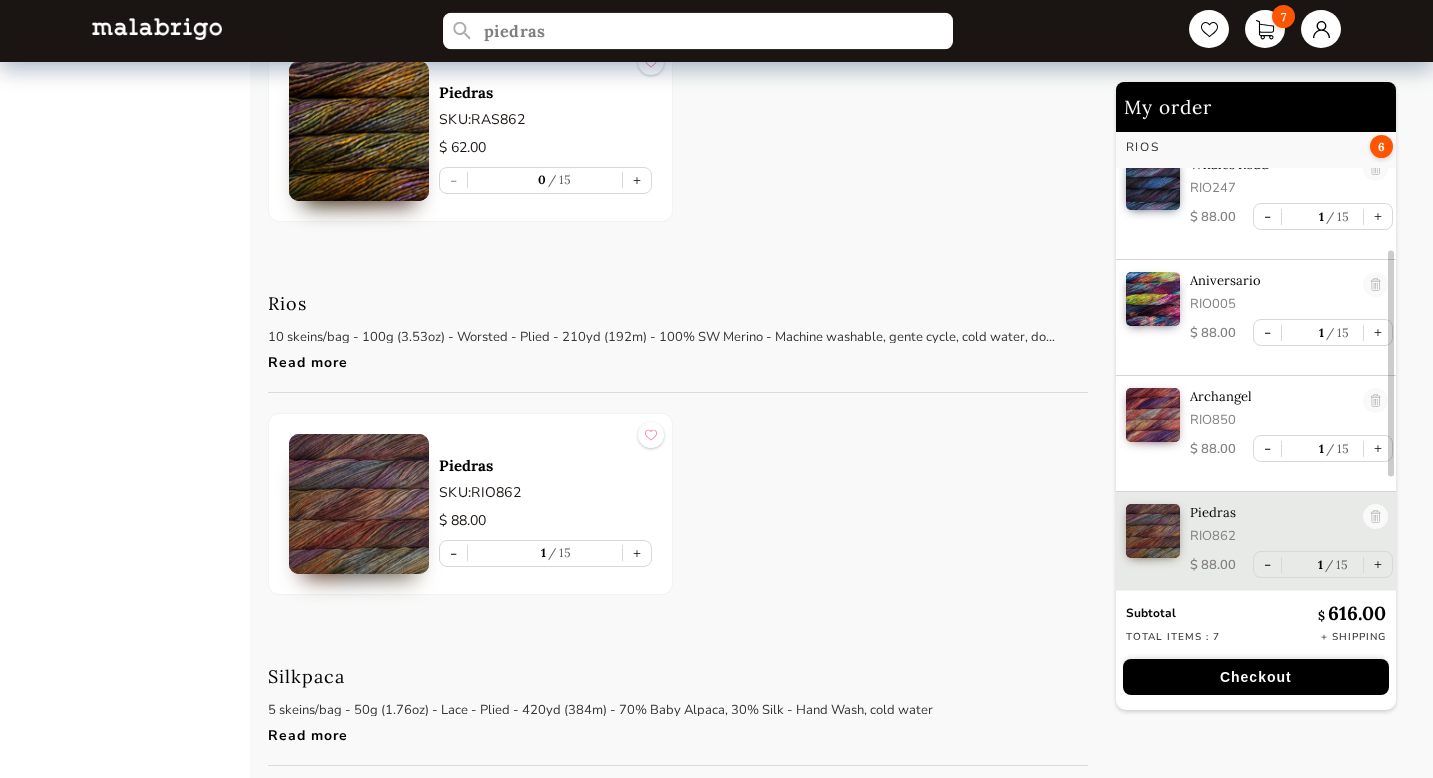 click on "piedras" at bounding box center [698, 31] 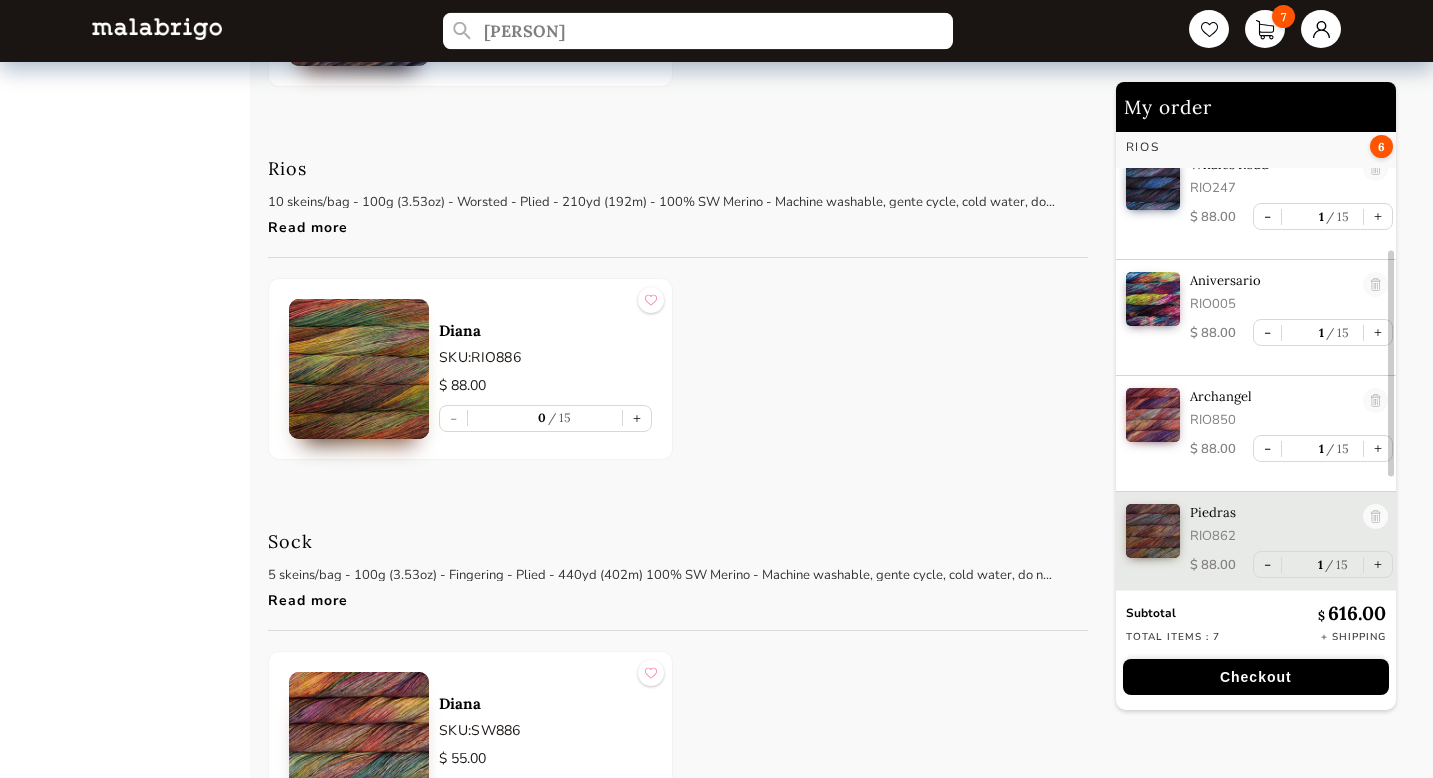 scroll, scrollTop: 4138, scrollLeft: 0, axis: vertical 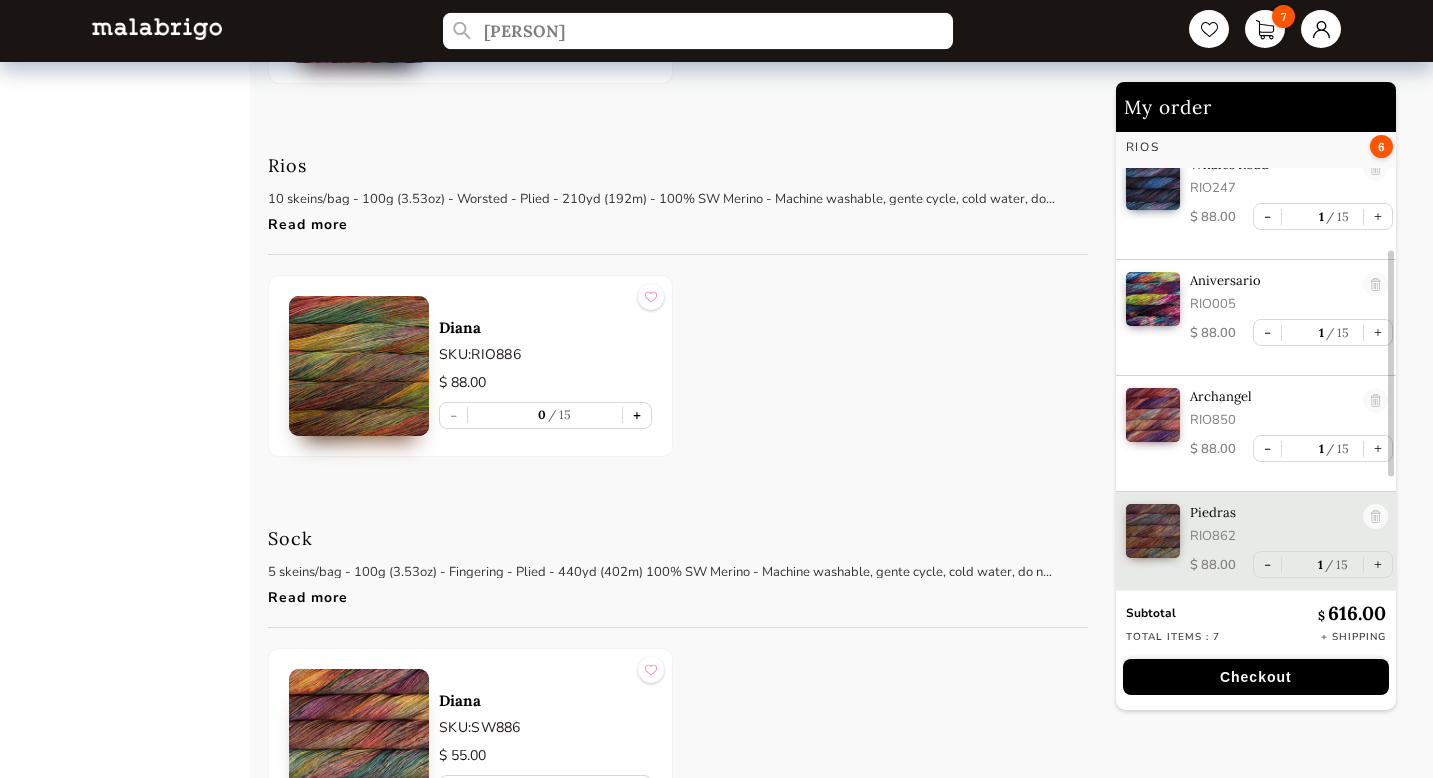 type on "[PERSON]" 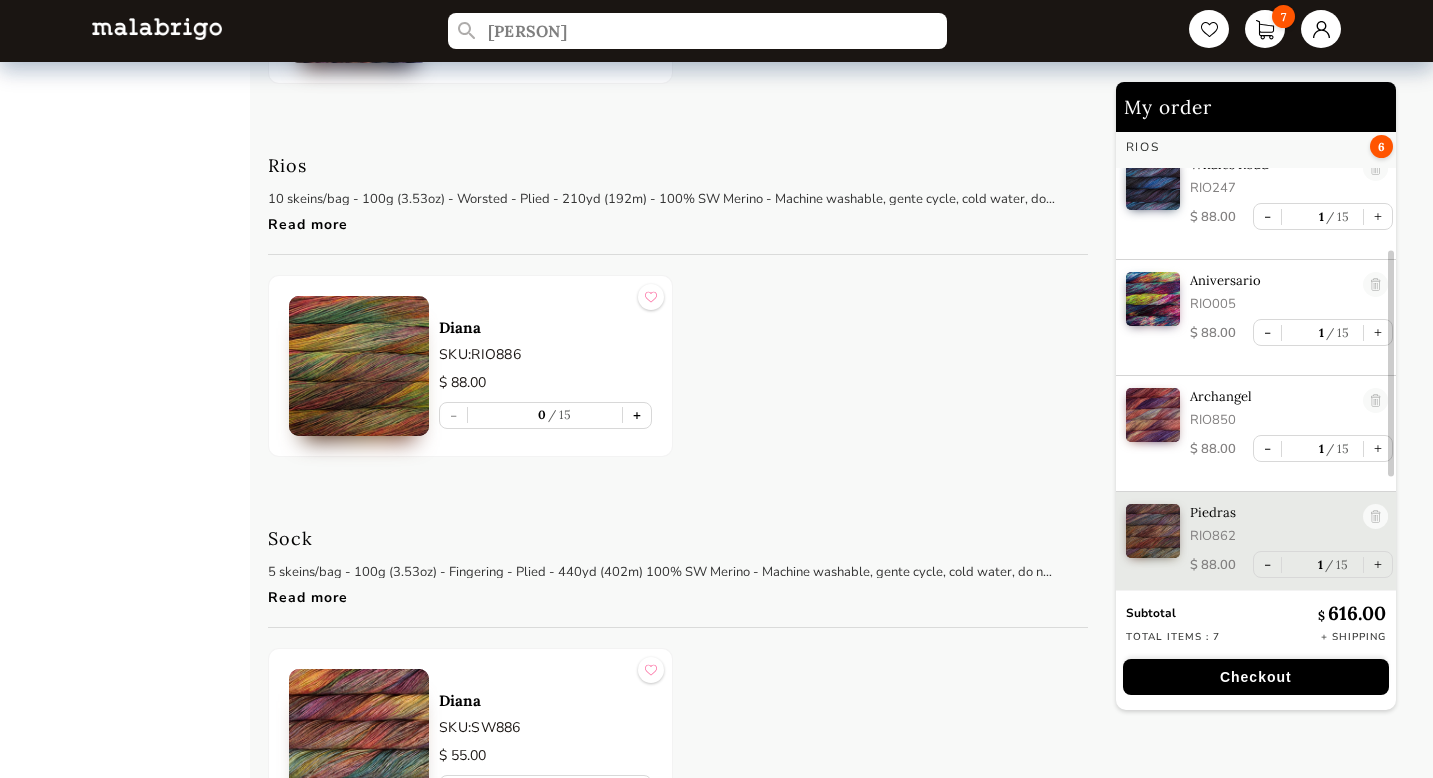 click on "+" at bounding box center [637, 415] 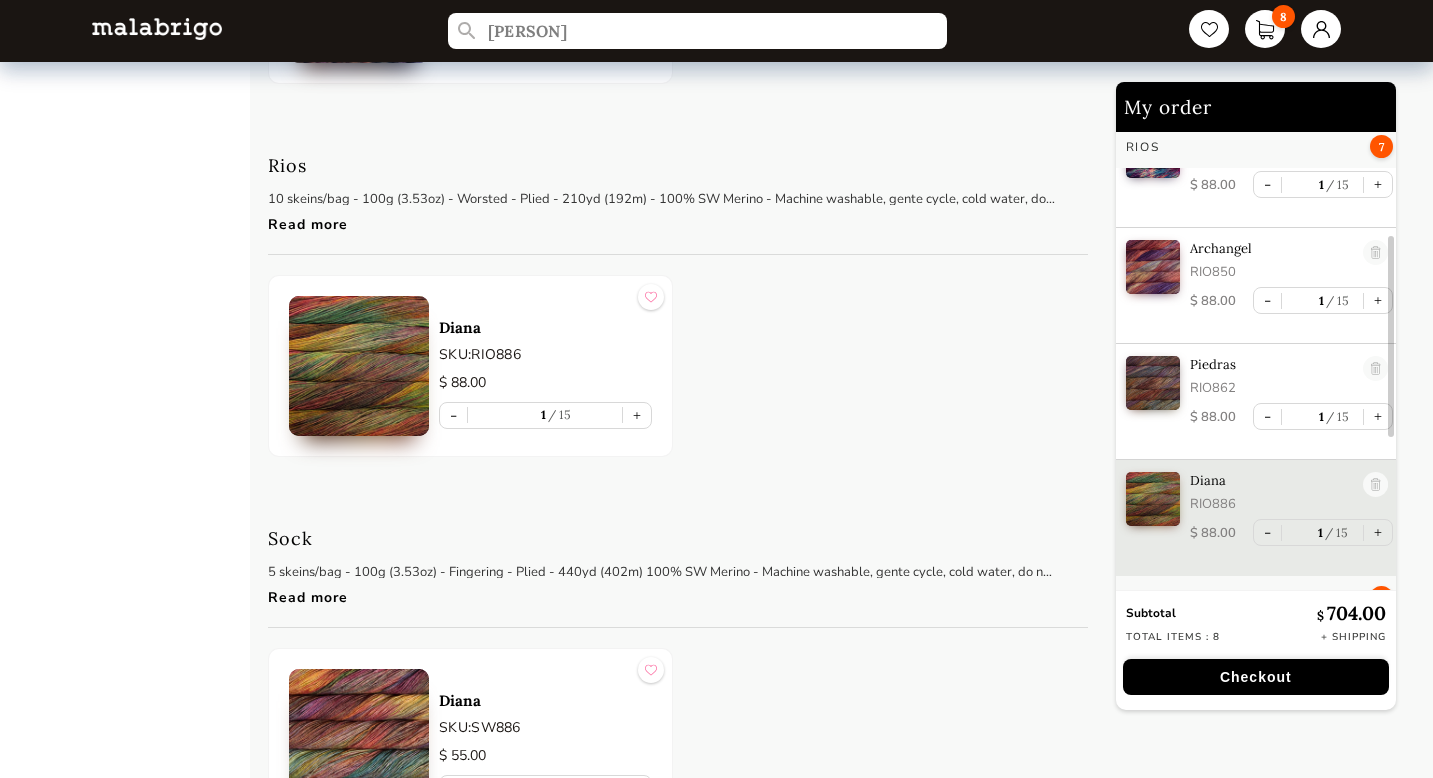scroll, scrollTop: 592, scrollLeft: 0, axis: vertical 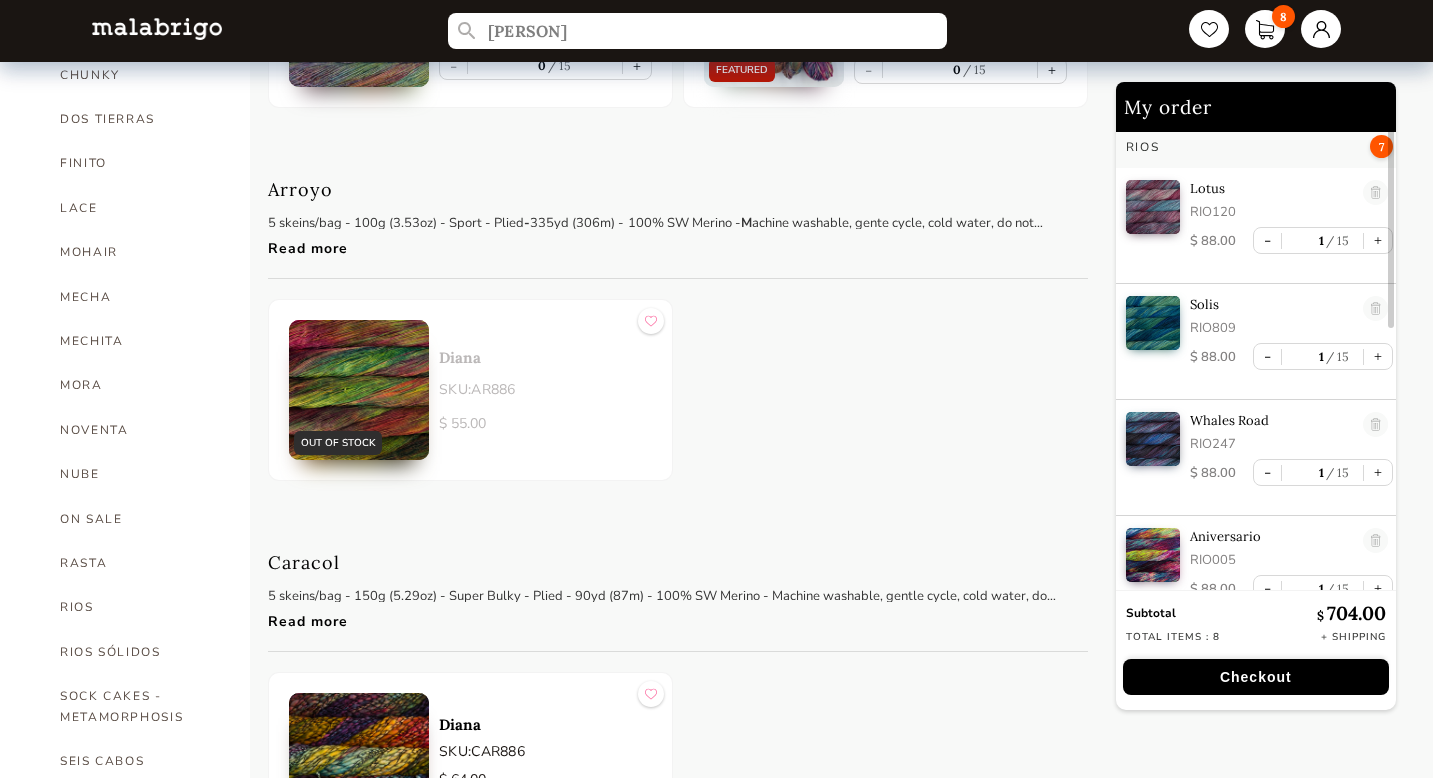 click at bounding box center [157, 28] 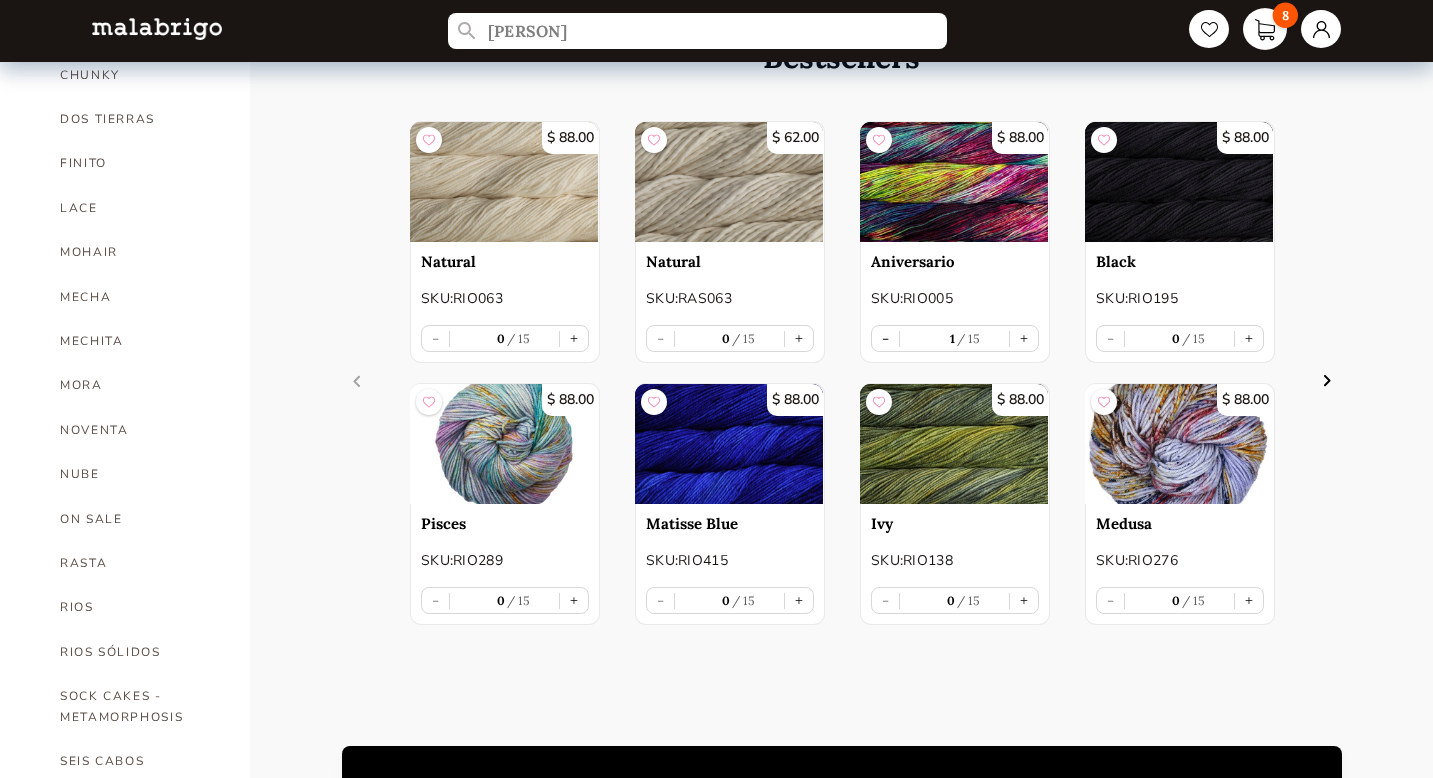 click on "8" at bounding box center (1265, 29) 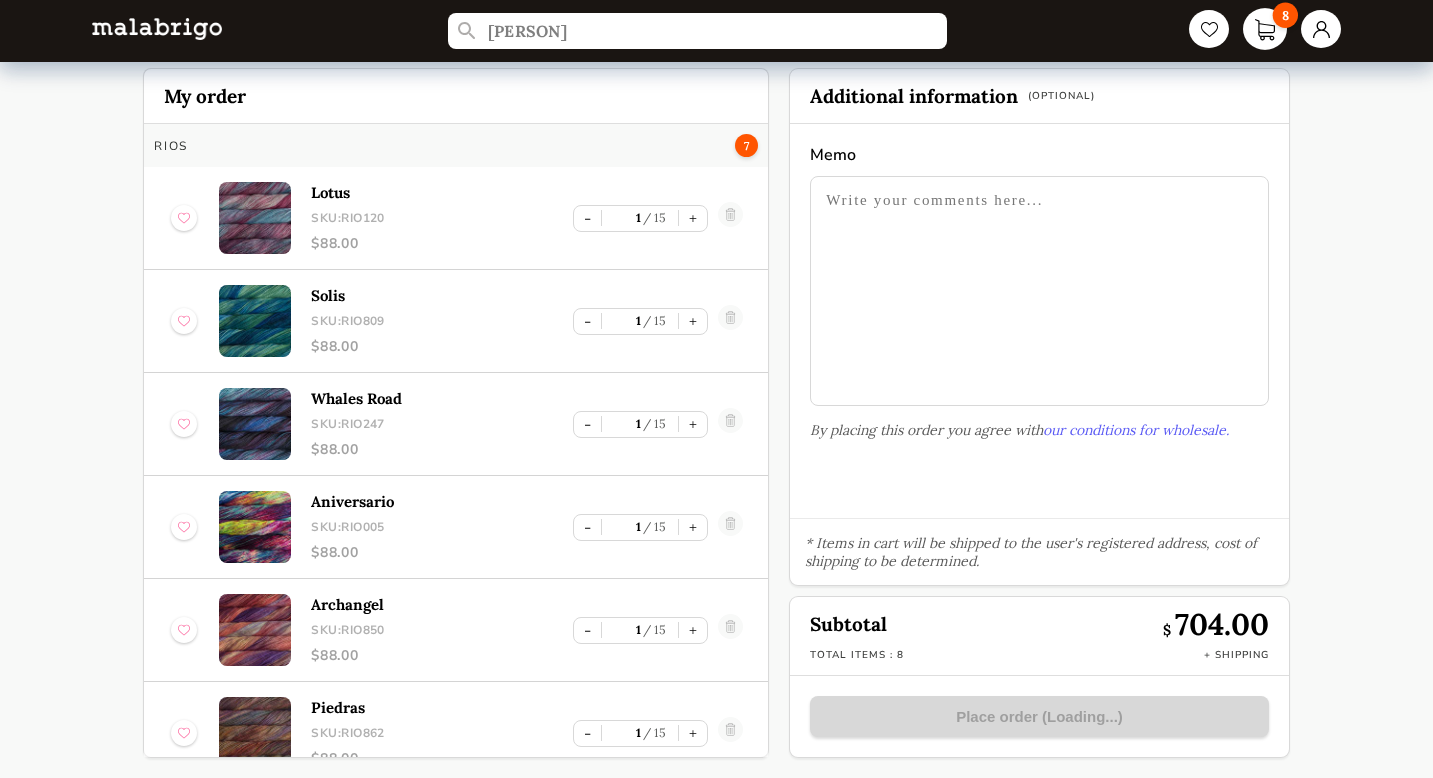 scroll, scrollTop: 94, scrollLeft: 0, axis: vertical 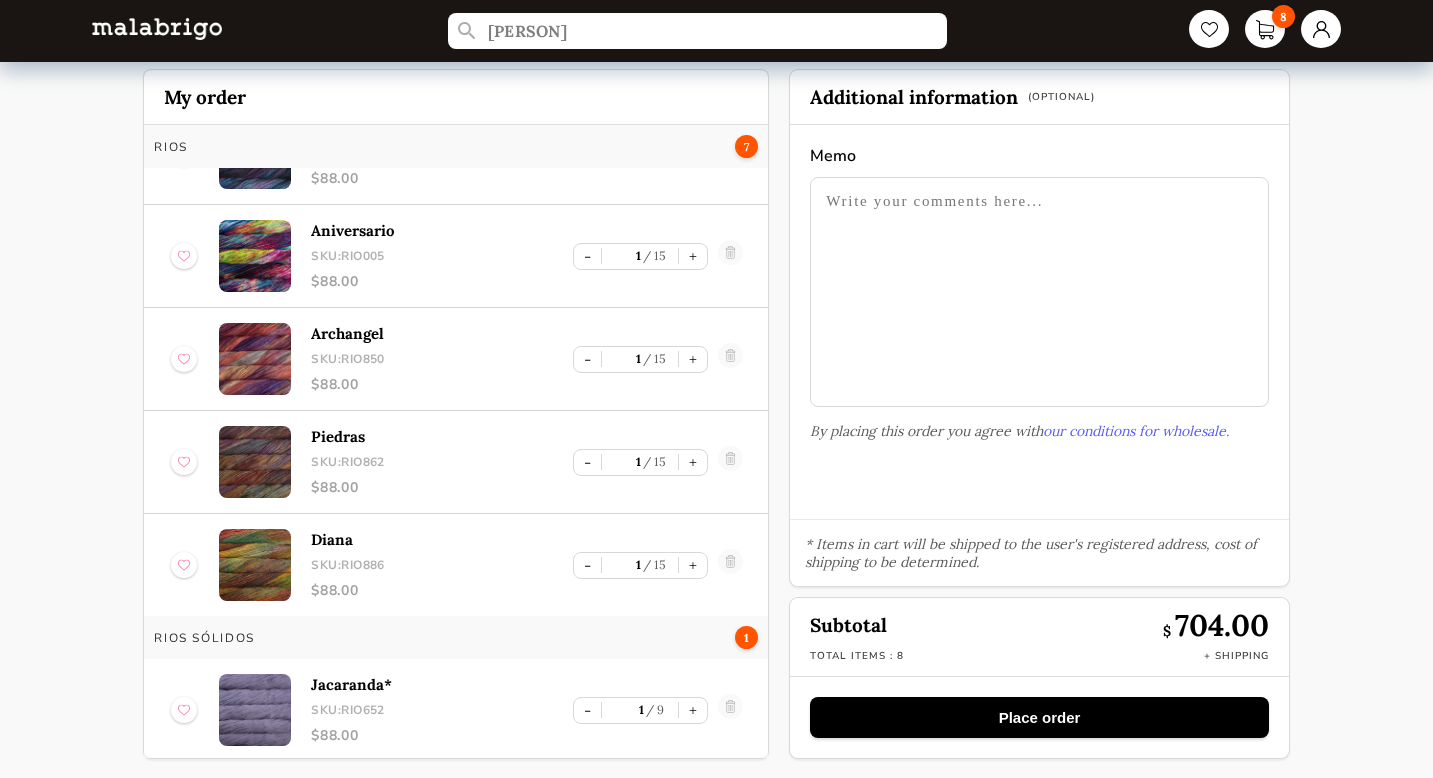 click on "1" at bounding box center [746, 637] 